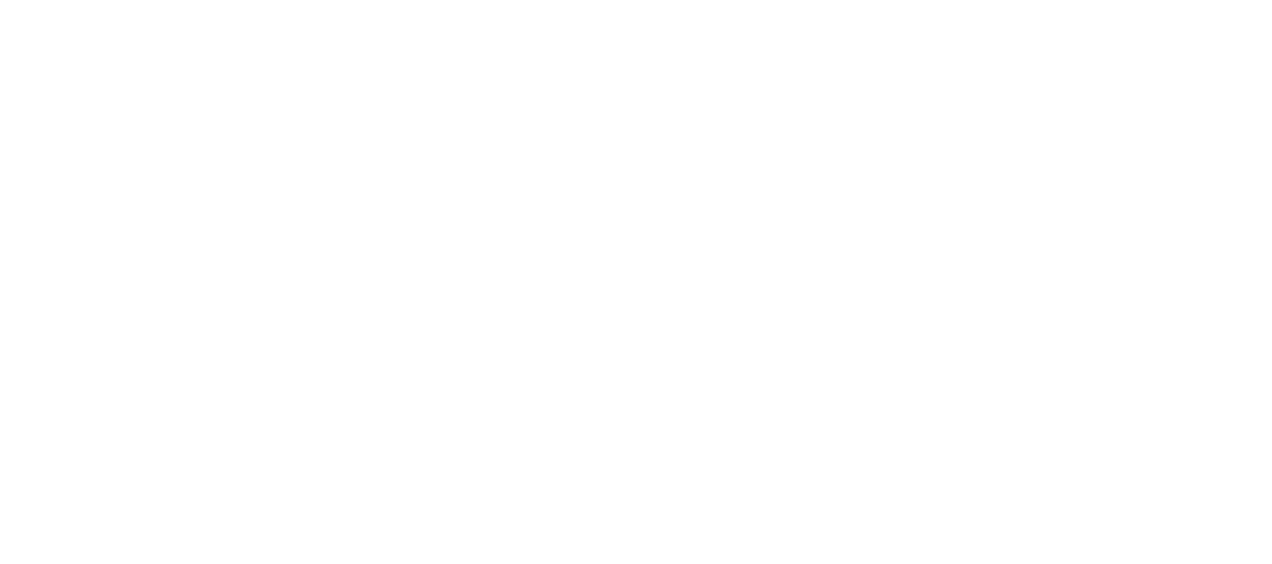 scroll, scrollTop: 0, scrollLeft: 0, axis: both 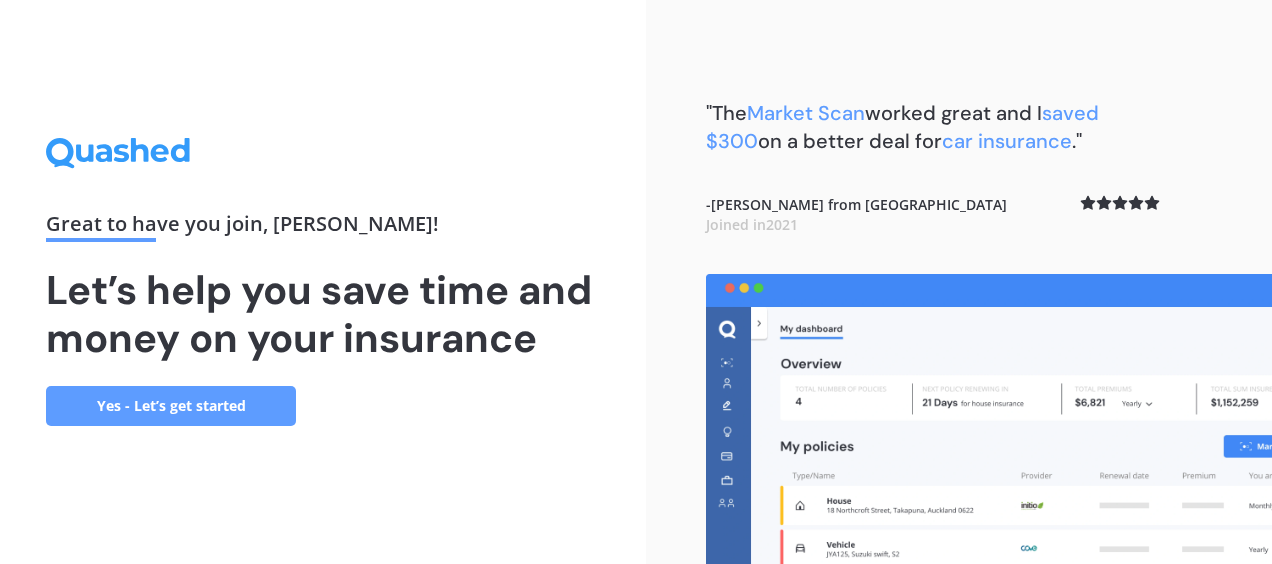 click on "Yes - Let’s get started" at bounding box center [171, 406] 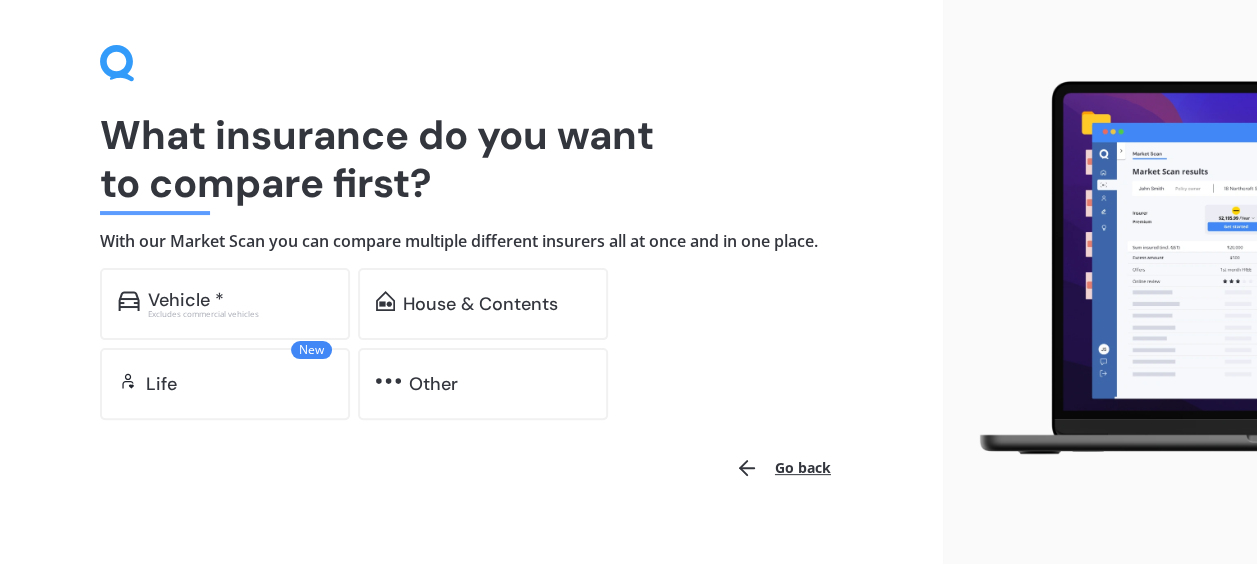 scroll, scrollTop: 58, scrollLeft: 0, axis: vertical 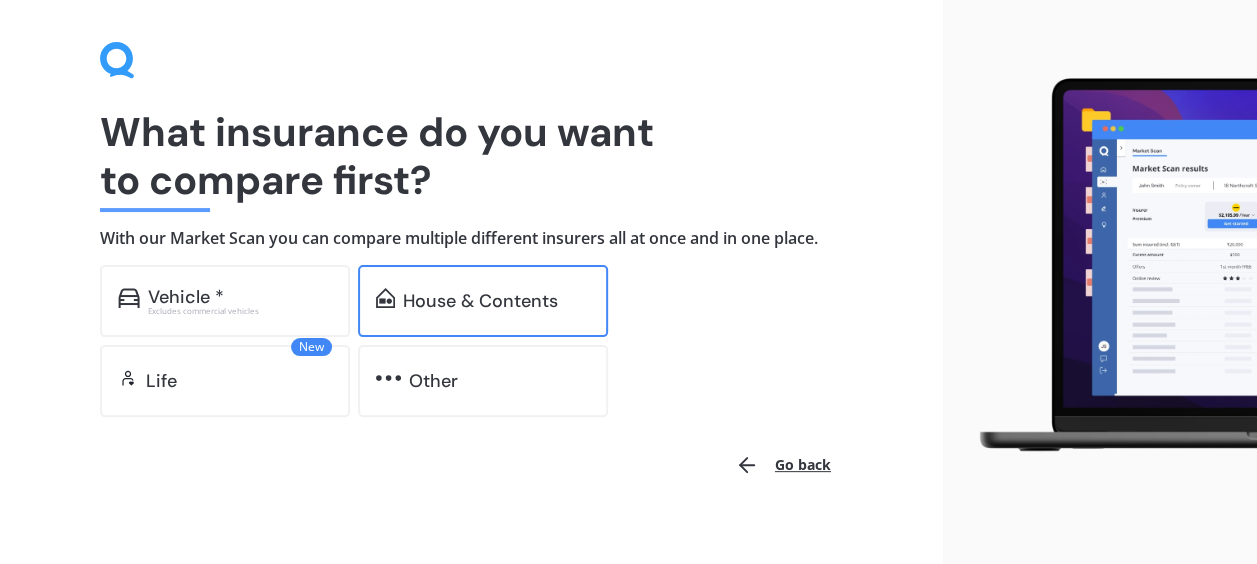 click on "House & Contents" at bounding box center (480, 301) 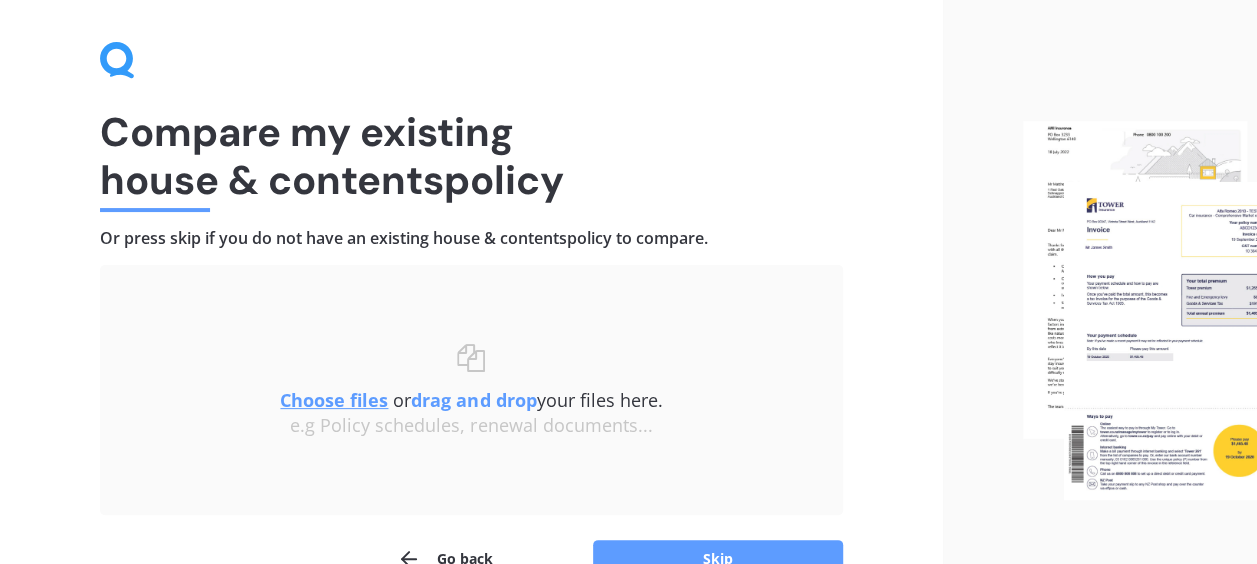 scroll, scrollTop: 172, scrollLeft: 0, axis: vertical 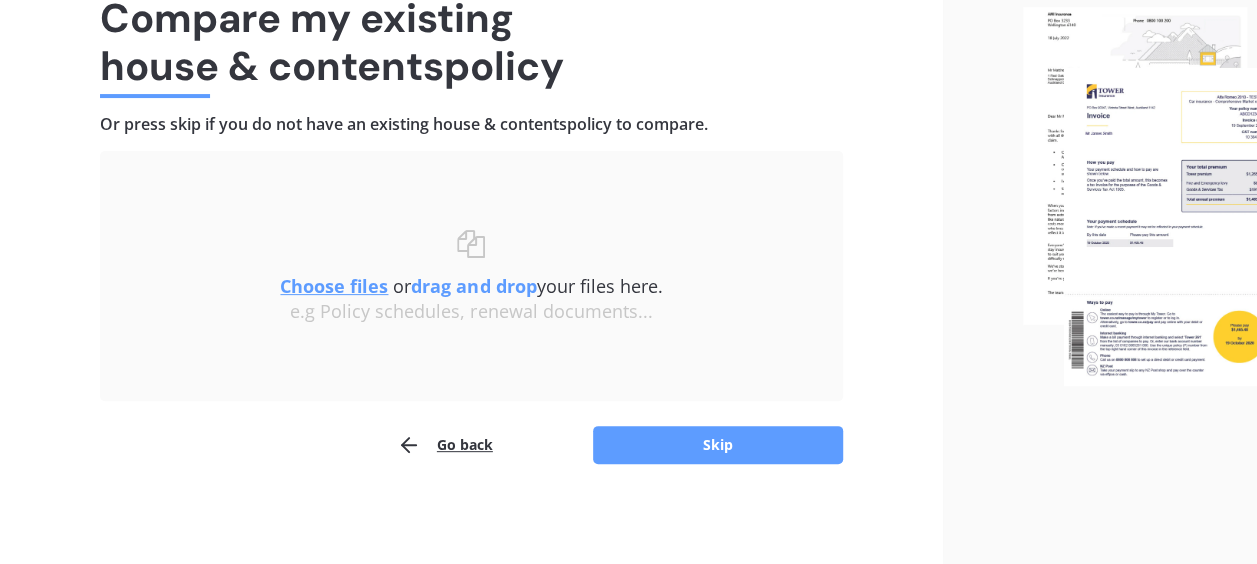 click on "Choose files" at bounding box center [334, 286] 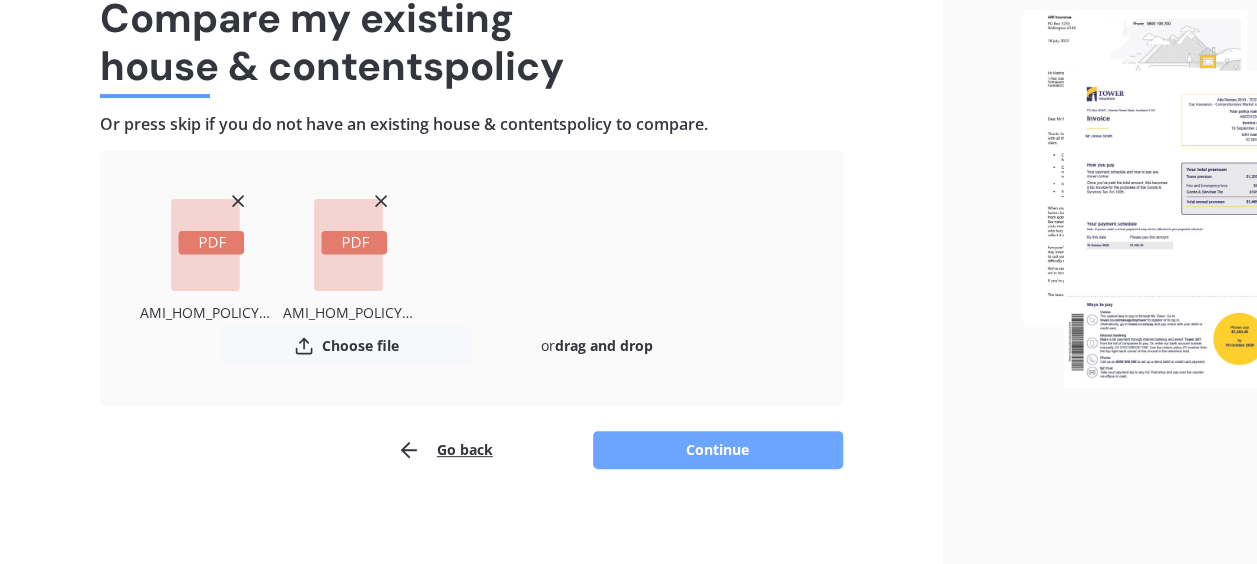 click on "Continue" at bounding box center (718, 450) 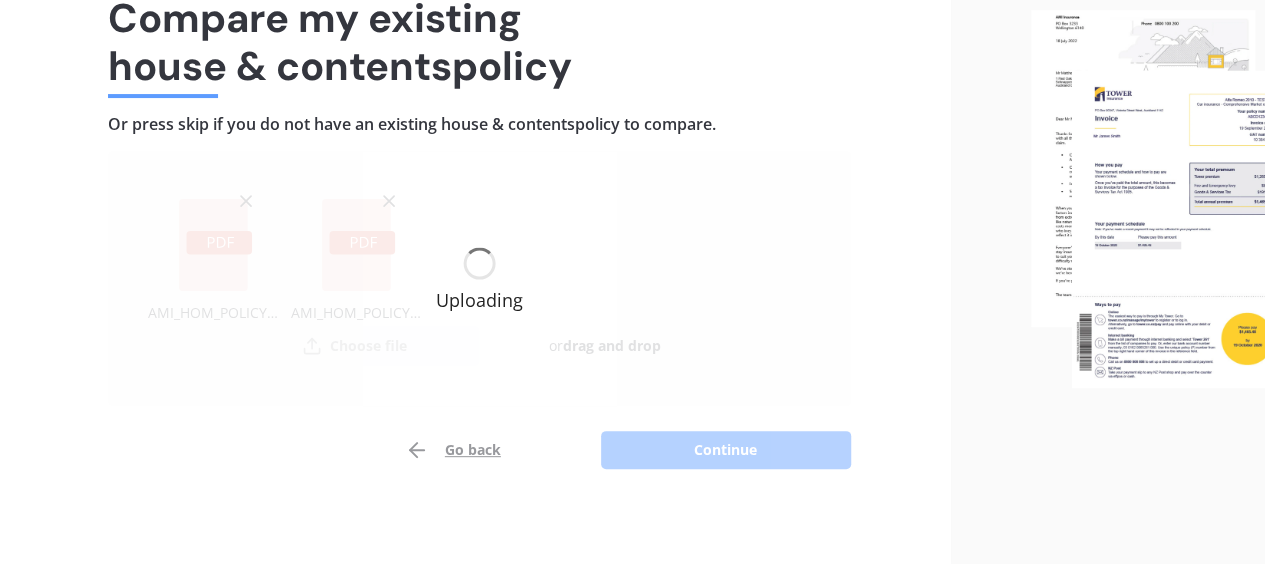 scroll, scrollTop: 0, scrollLeft: 0, axis: both 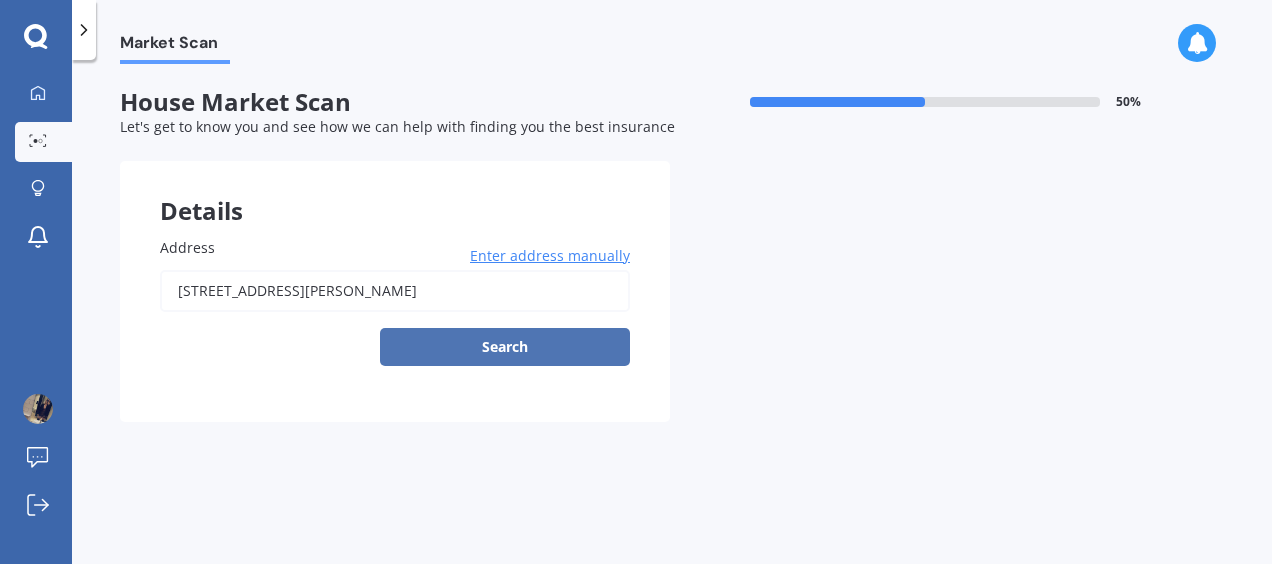 click on "Search" at bounding box center [505, 347] 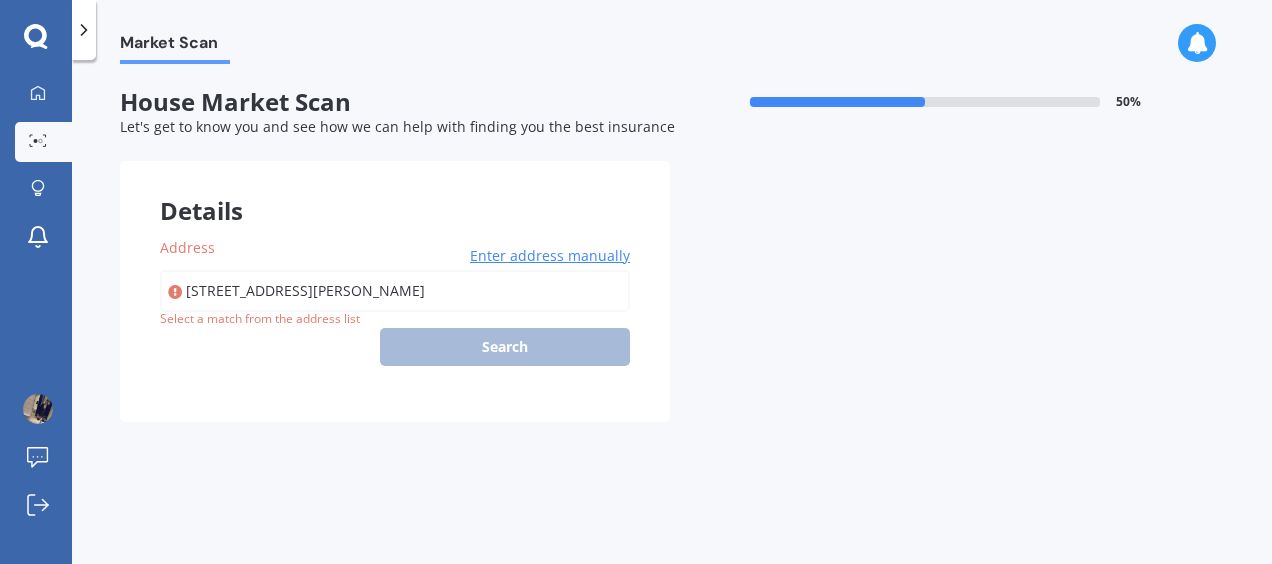 type on "[STREET_ADDRESS][PERSON_NAME]" 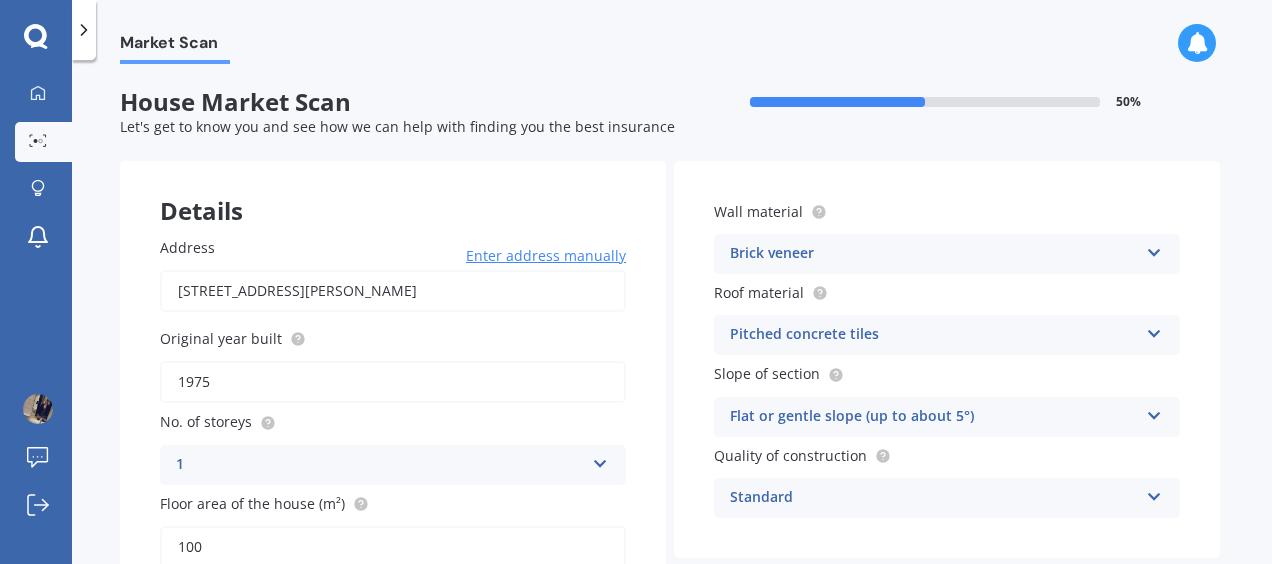 click on "Pitched concrete tiles Flat fibre cement Flat membrane Flat metal covering Pitched concrete tiles Pitched fibre cement covering Pitched metal covering Pitched slate Pitched terracotta tiles Pitched timber shingles Other" at bounding box center [947, 335] 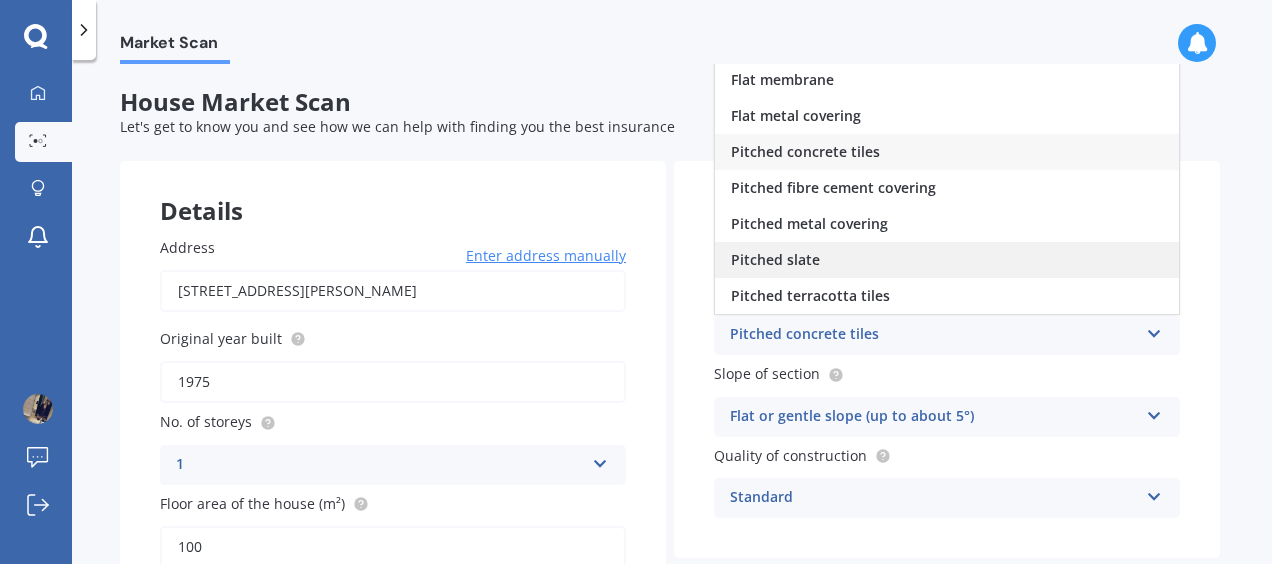 scroll, scrollTop: 0, scrollLeft: 0, axis: both 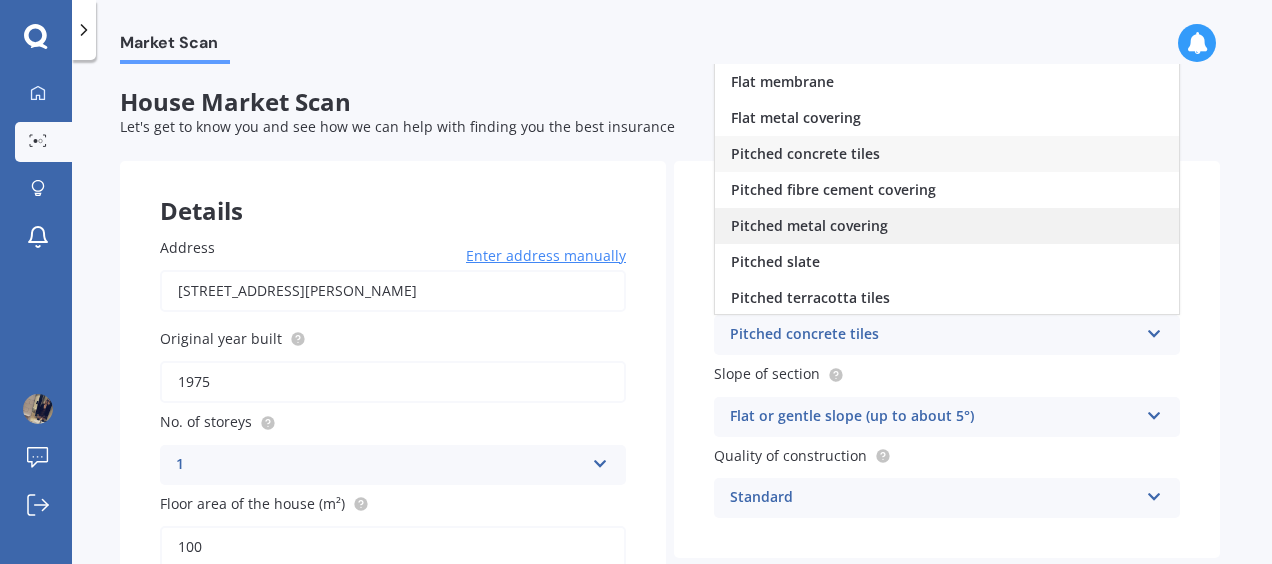click on "Pitched metal covering" at bounding box center (809, 225) 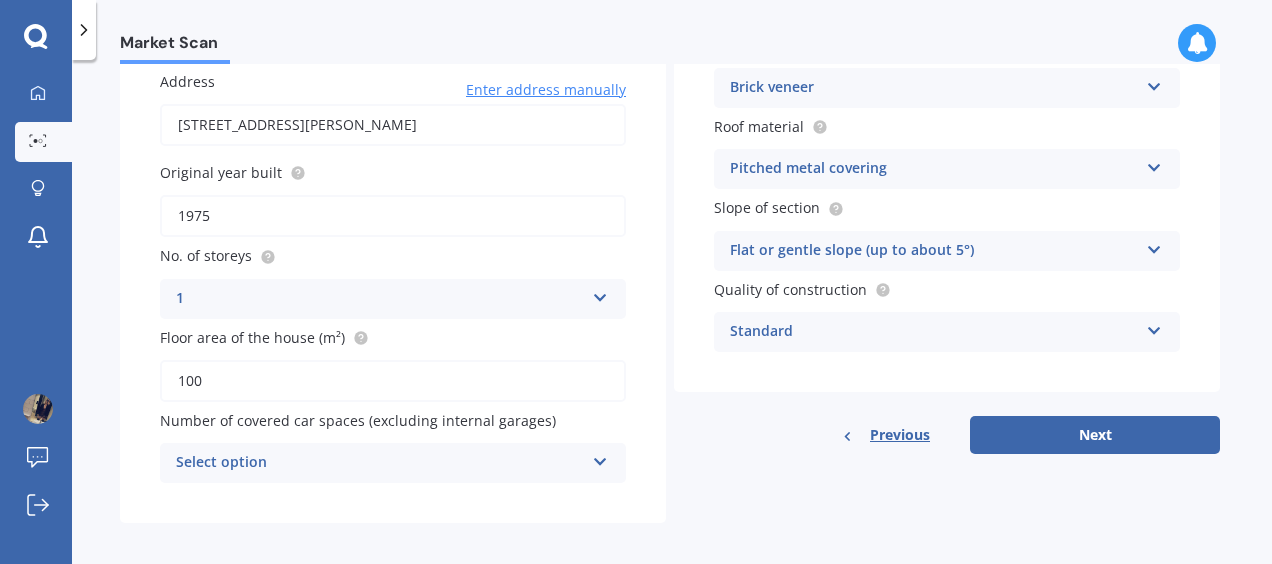 scroll, scrollTop: 178, scrollLeft: 0, axis: vertical 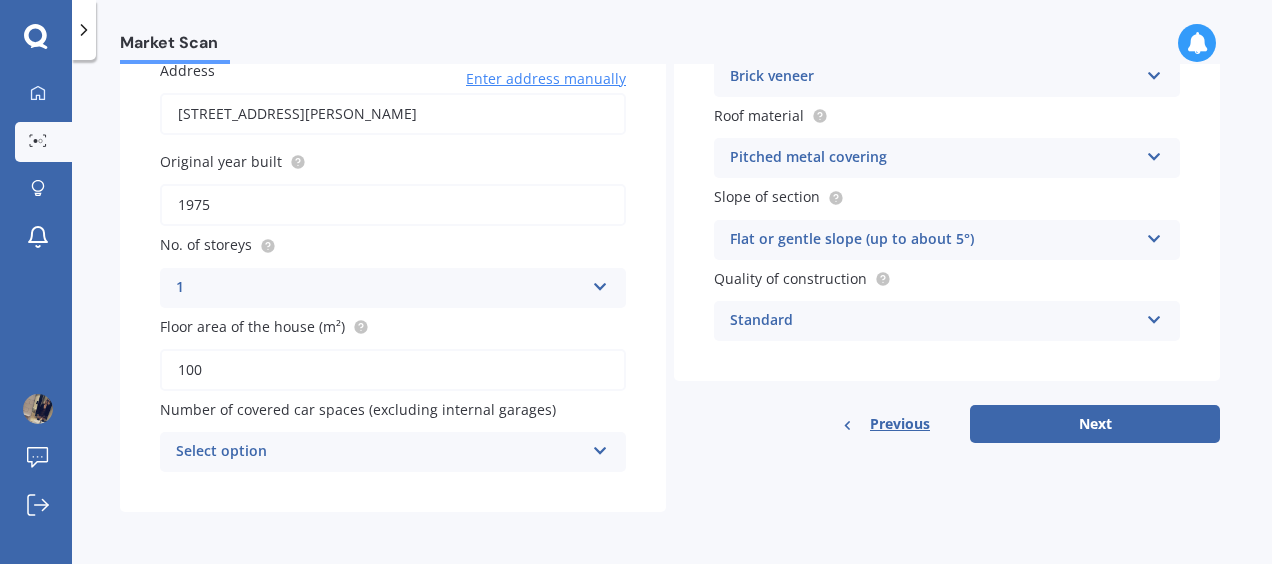 click on "Select option" at bounding box center (380, 452) 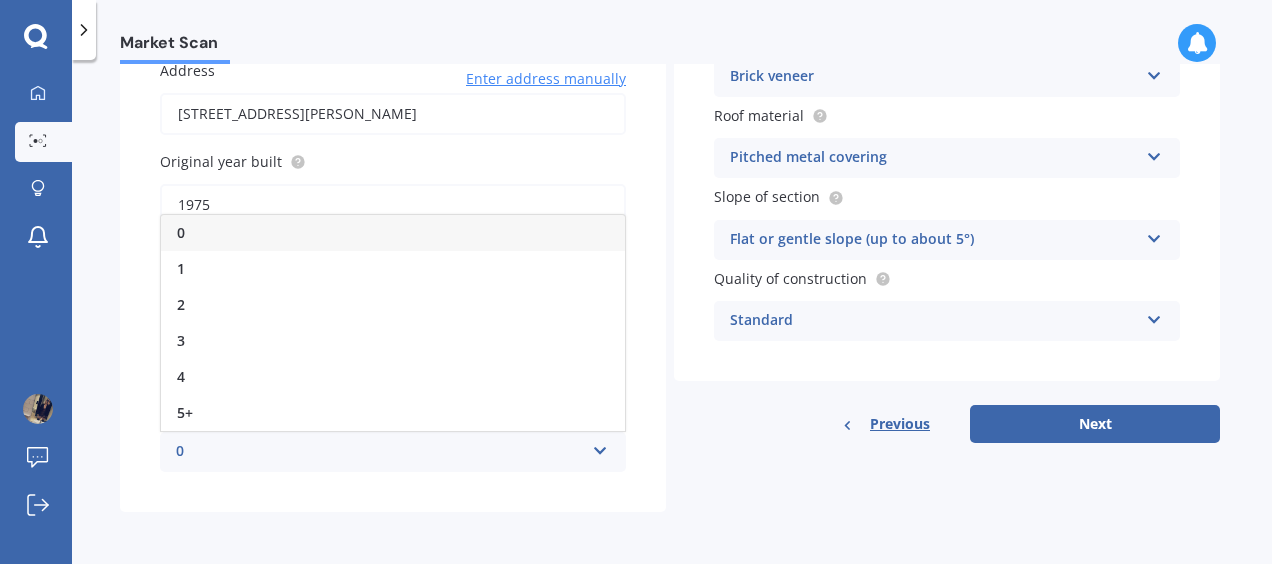 click on "0" at bounding box center (380, 452) 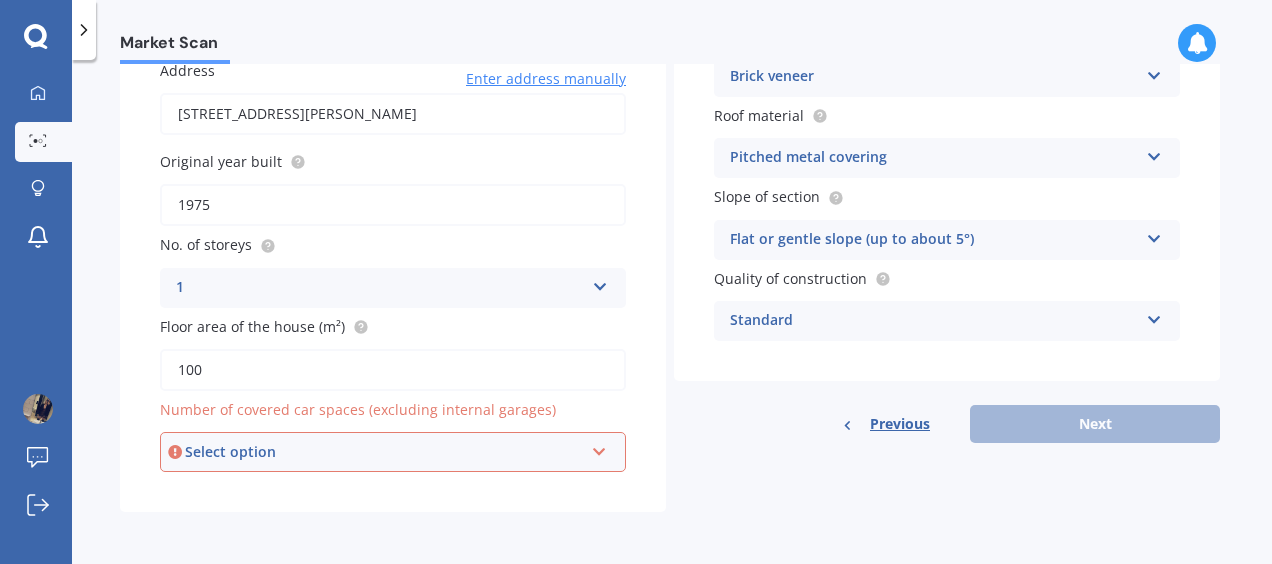 click on "Select option" at bounding box center [384, 452] 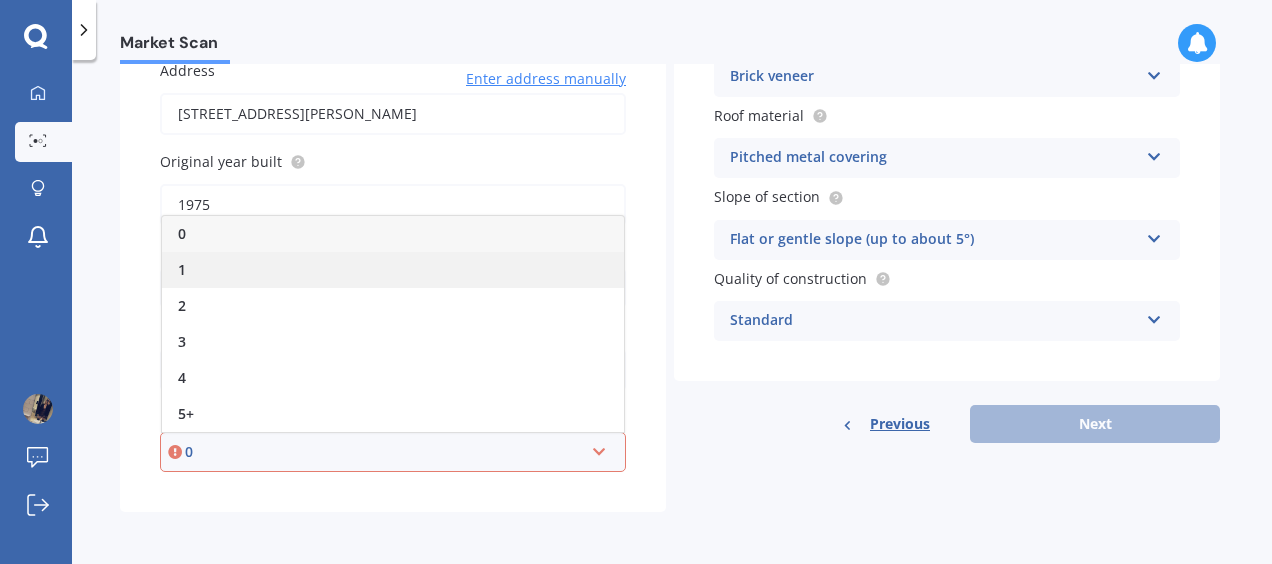 click on "1" at bounding box center [393, 270] 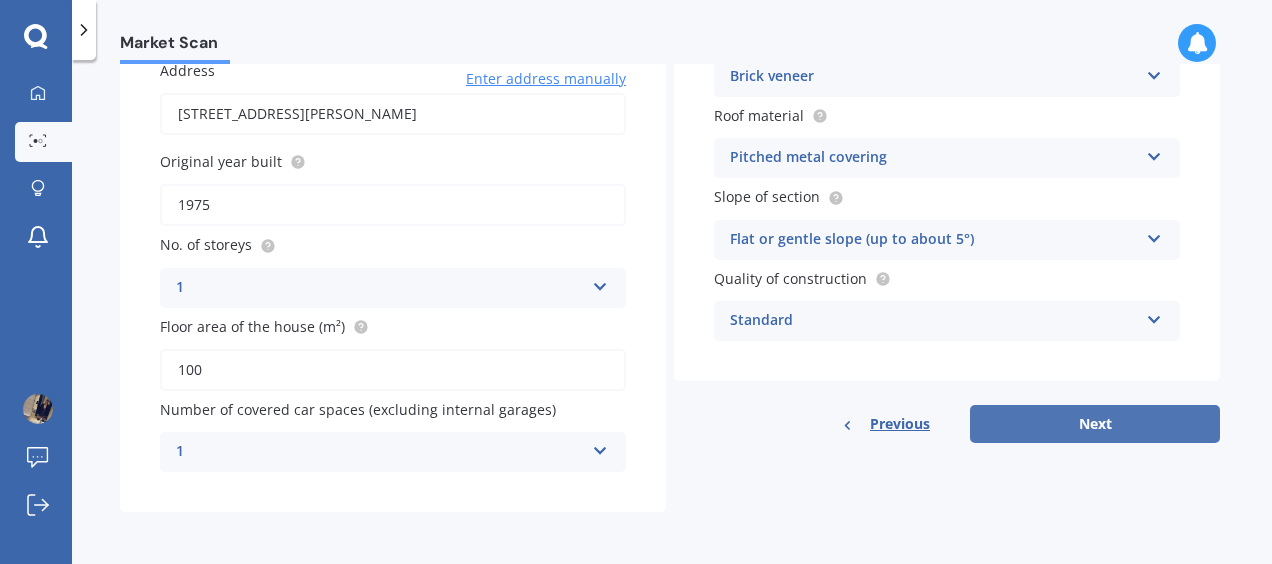 click on "Next" at bounding box center (1095, 424) 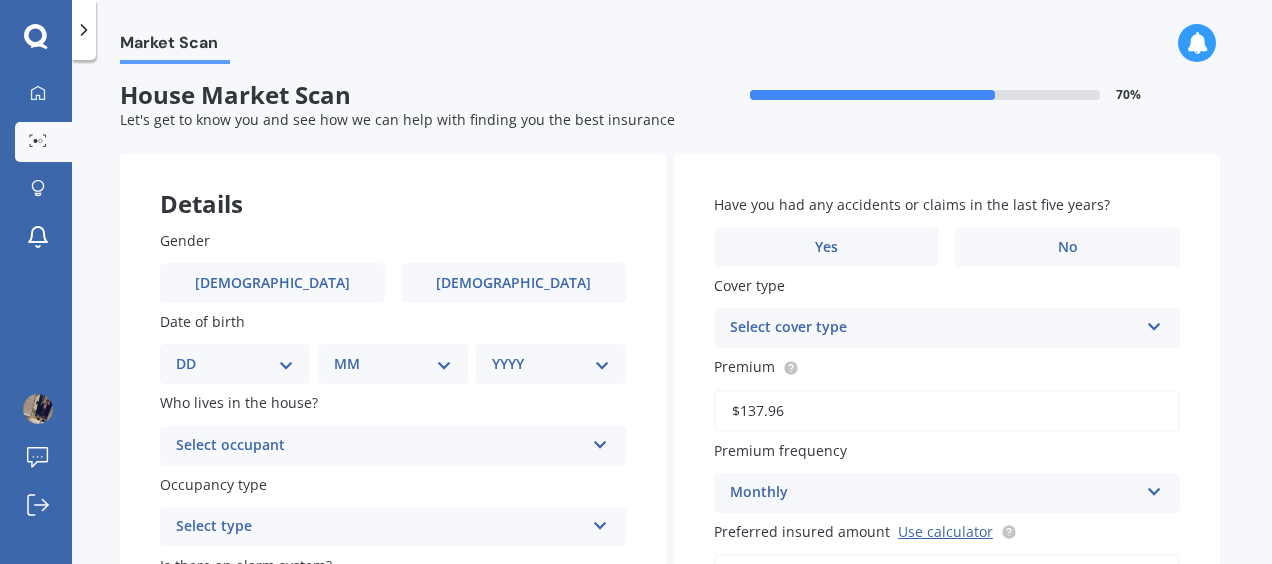 scroll, scrollTop: 0, scrollLeft: 0, axis: both 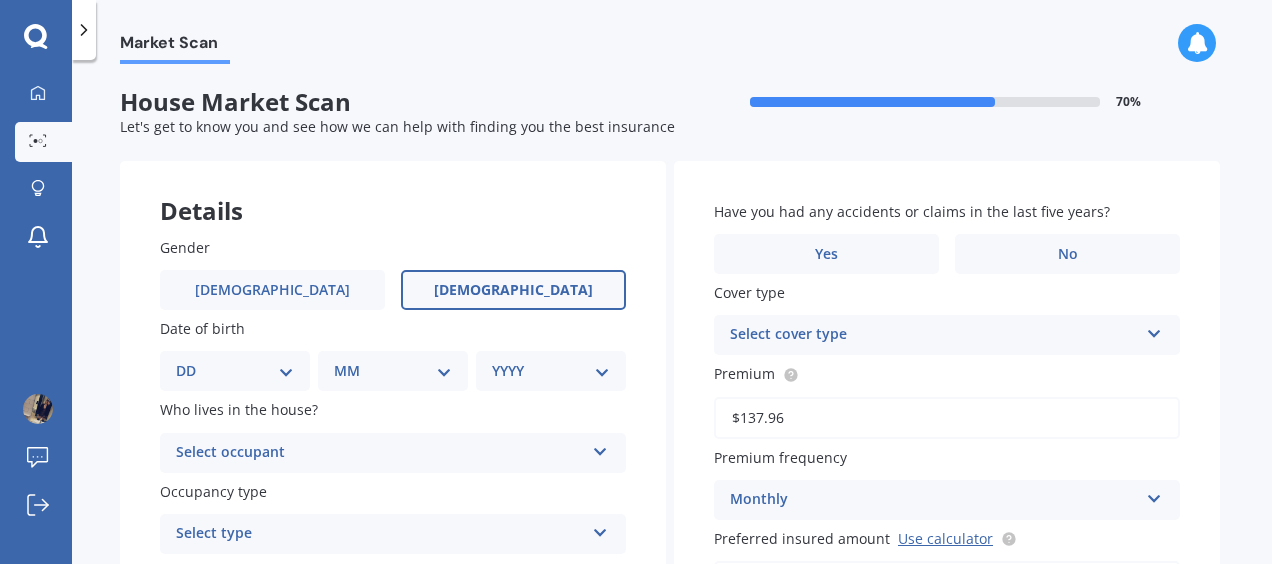 click on "[DEMOGRAPHIC_DATA]" at bounding box center [513, 290] 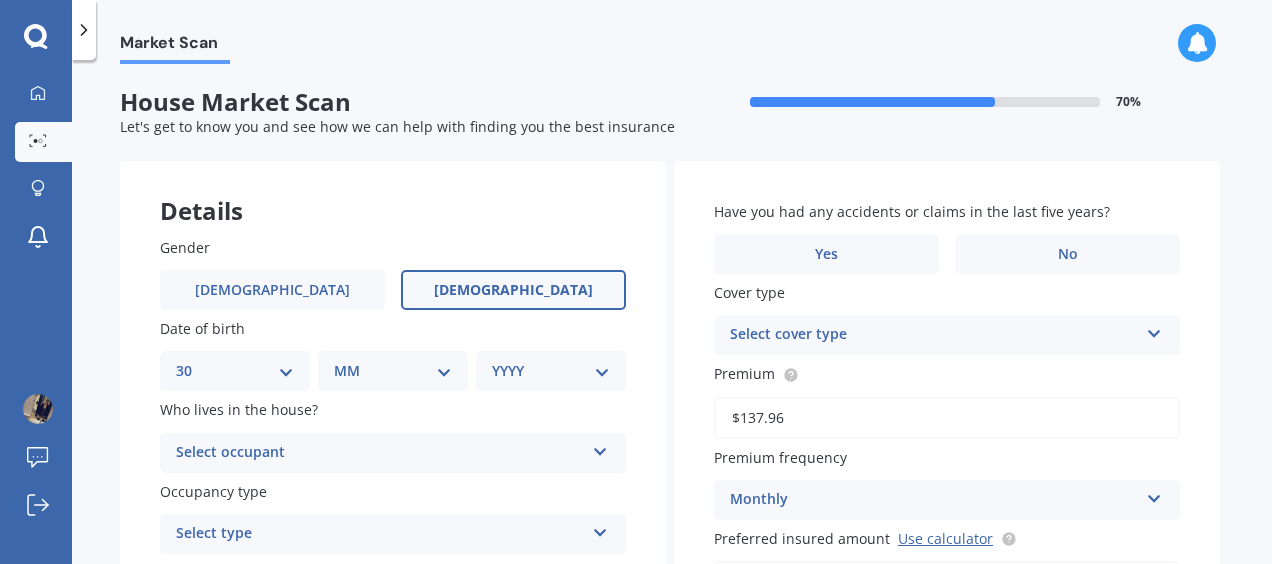 click on "DD 01 02 03 04 05 06 07 08 09 10 11 12 13 14 15 16 17 18 19 20 21 22 23 24 25 26 27 28 29 30 31" at bounding box center (235, 371) 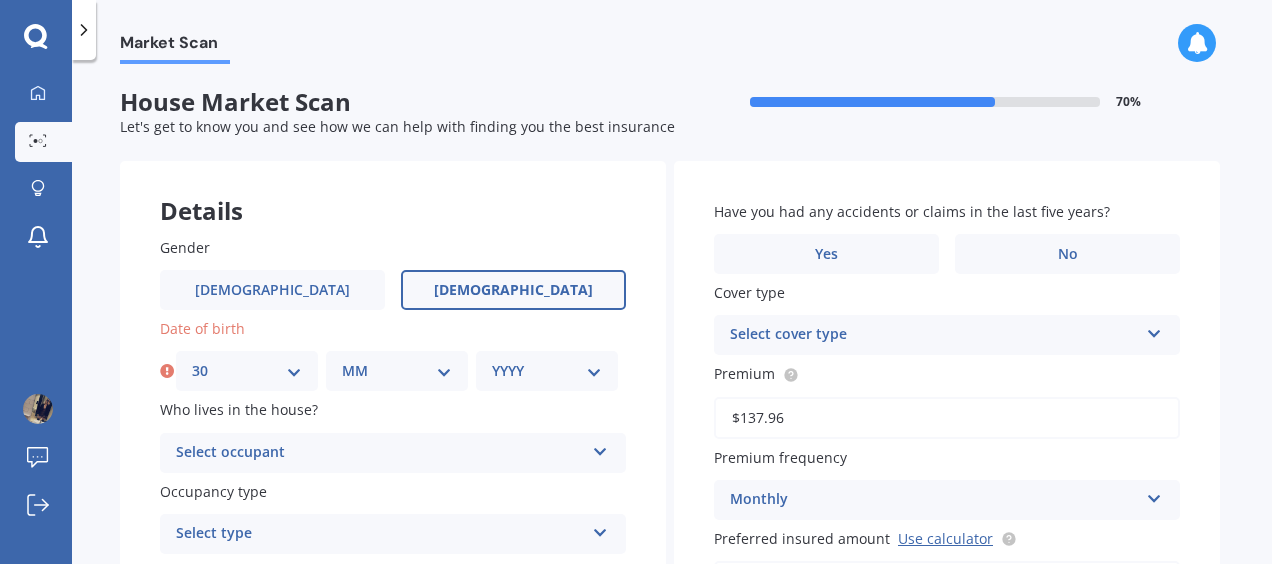 click on "MM 01 02 03 04 05 06 07 08 09 10 11 12" at bounding box center [397, 371] 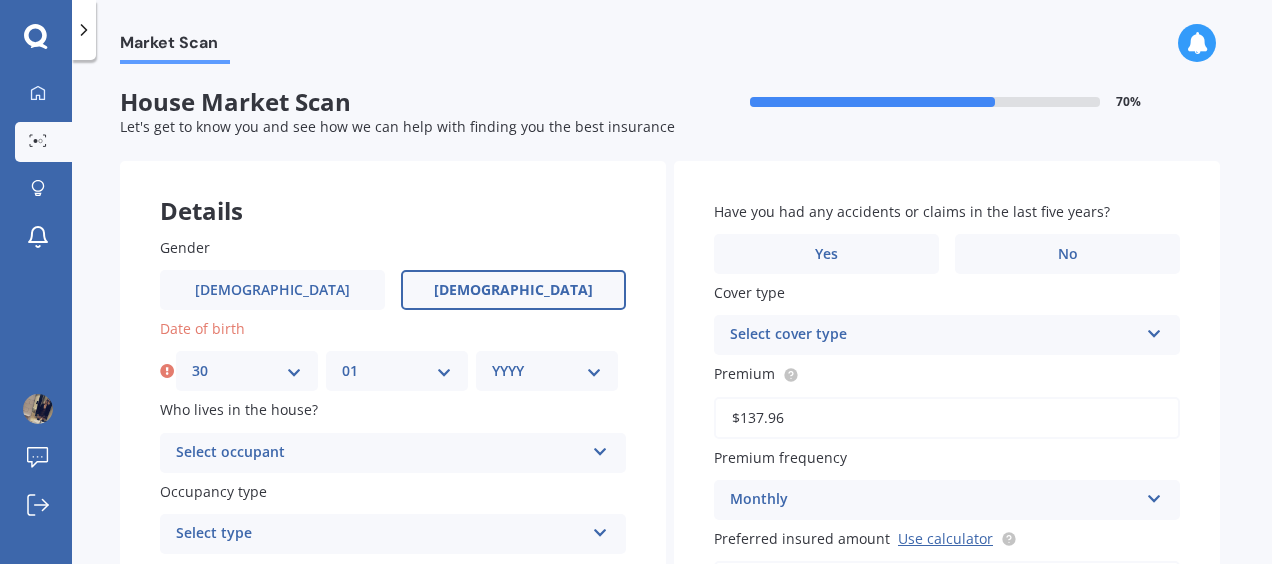click on "MM 01 02 03 04 05 06 07 08 09 10 11 12" at bounding box center (397, 371) 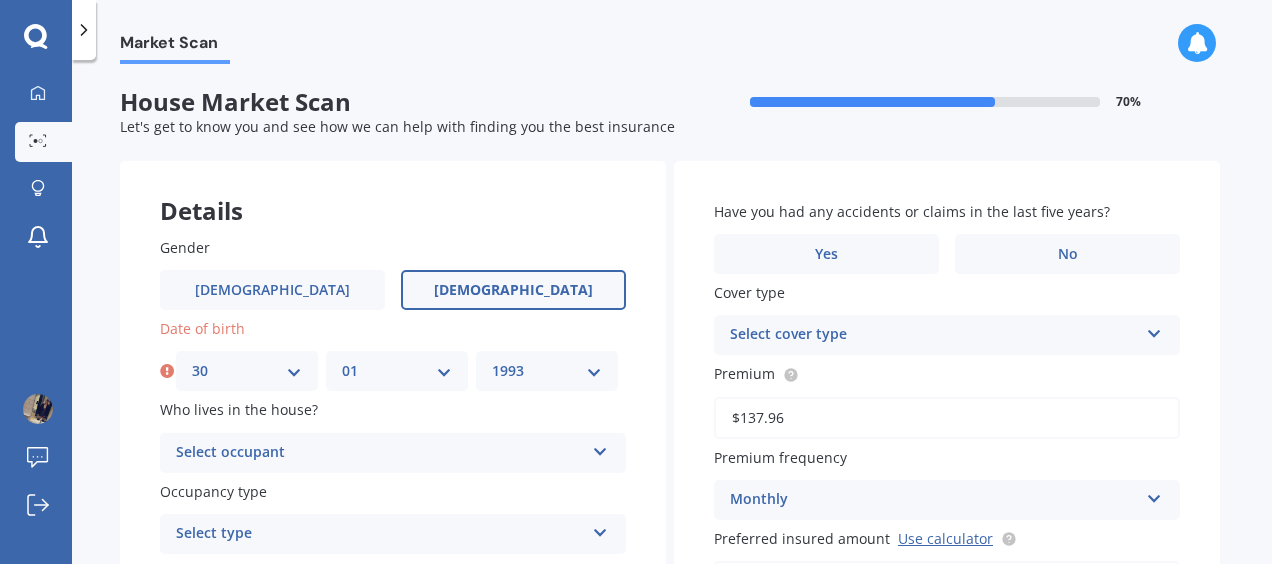 click on "YYYY 2009 2008 2007 2006 2005 2004 2003 2002 2001 2000 1999 1998 1997 1996 1995 1994 1993 1992 1991 1990 1989 1988 1987 1986 1985 1984 1983 1982 1981 1980 1979 1978 1977 1976 1975 1974 1973 1972 1971 1970 1969 1968 1967 1966 1965 1964 1963 1962 1961 1960 1959 1958 1957 1956 1955 1954 1953 1952 1951 1950 1949 1948 1947 1946 1945 1944 1943 1942 1941 1940 1939 1938 1937 1936 1935 1934 1933 1932 1931 1930 1929 1928 1927 1926 1925 1924 1923 1922 1921 1920 1919 1918 1917 1916 1915 1914 1913 1912 1911 1910" at bounding box center (547, 371) 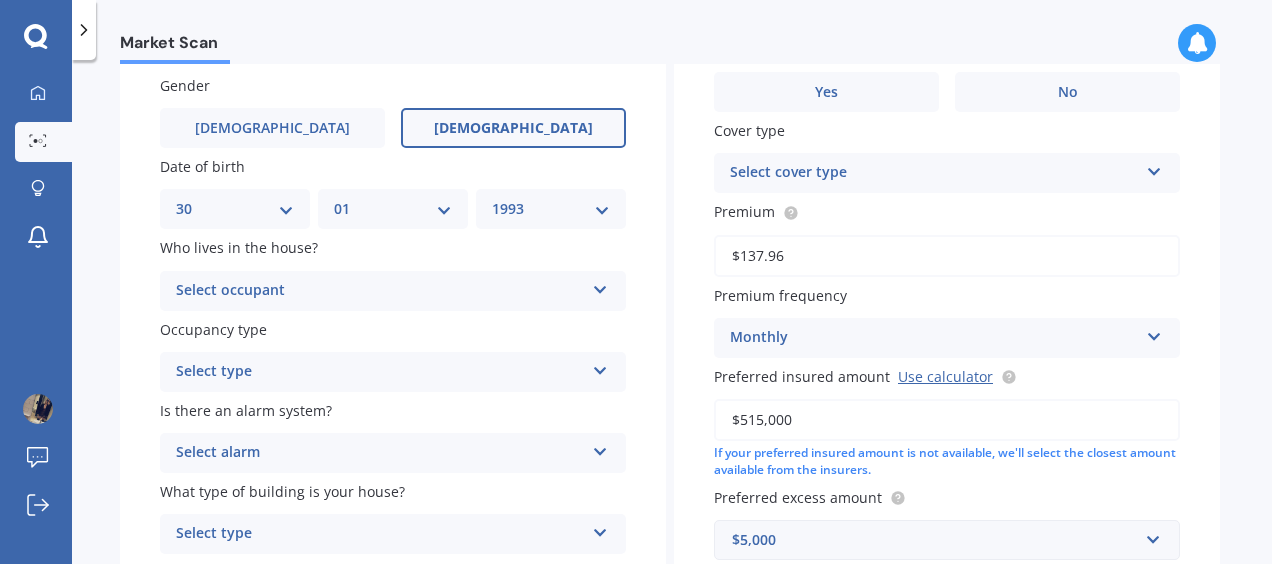 scroll, scrollTop: 177, scrollLeft: 0, axis: vertical 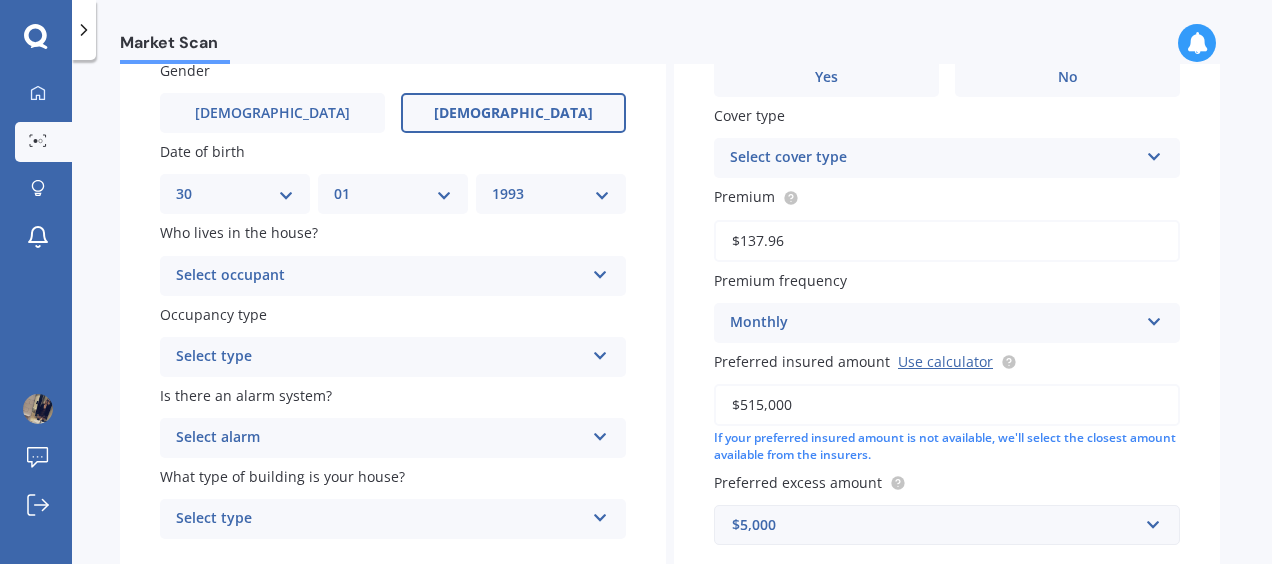 click on "Select occupant Owner Owner + Boarder" at bounding box center (393, 276) 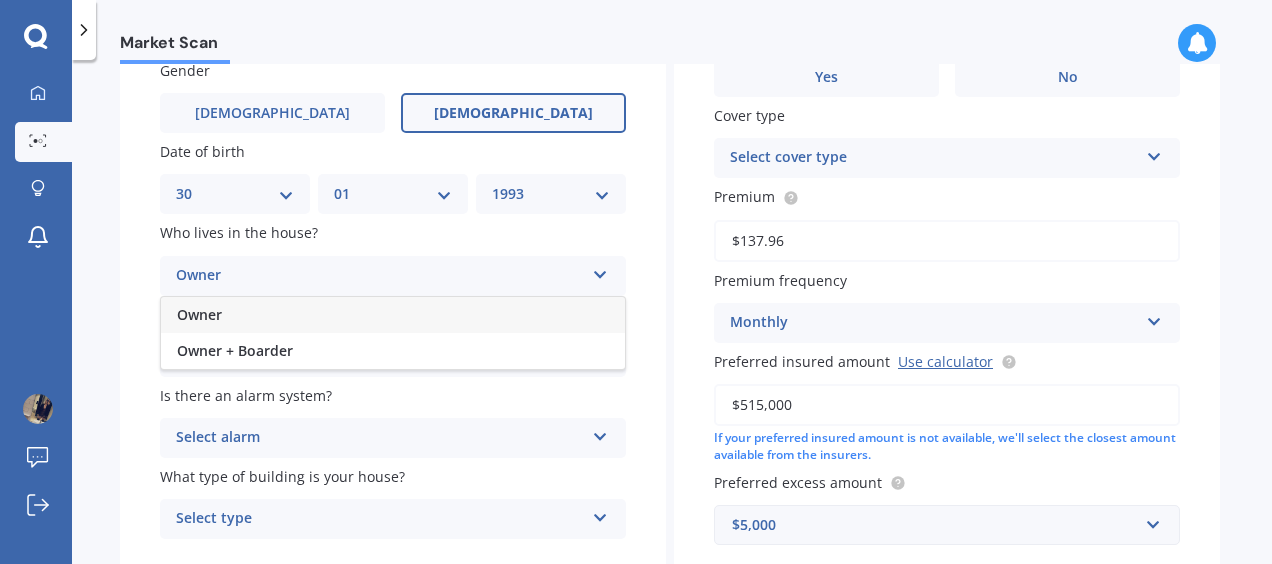 click on "Owner" at bounding box center [393, 315] 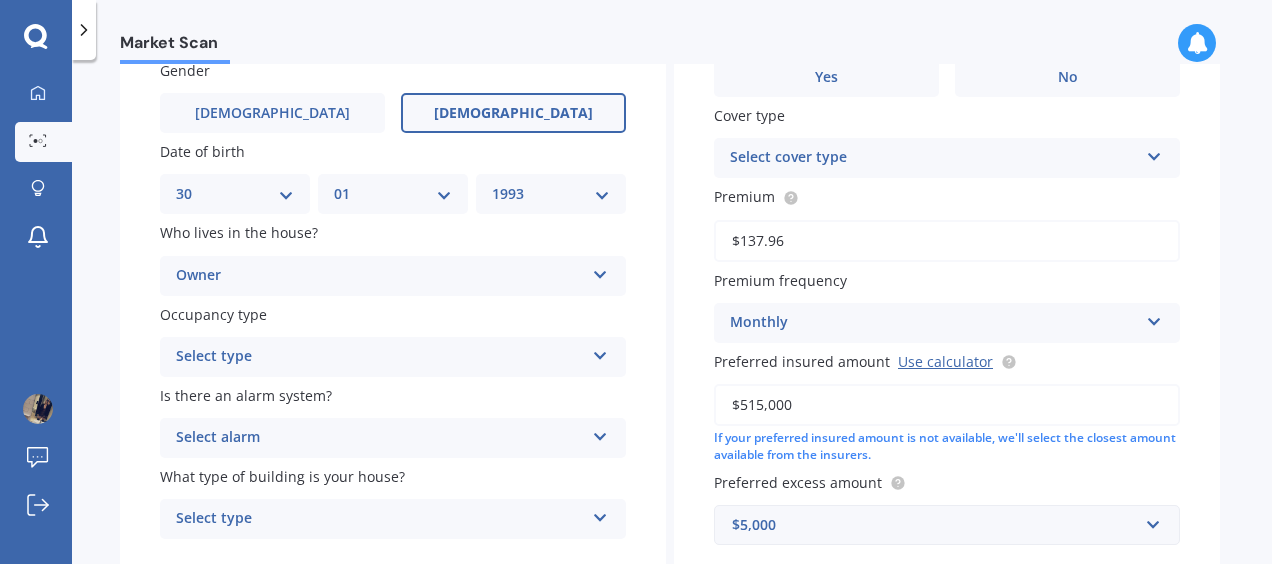 click on "Select type" at bounding box center (380, 357) 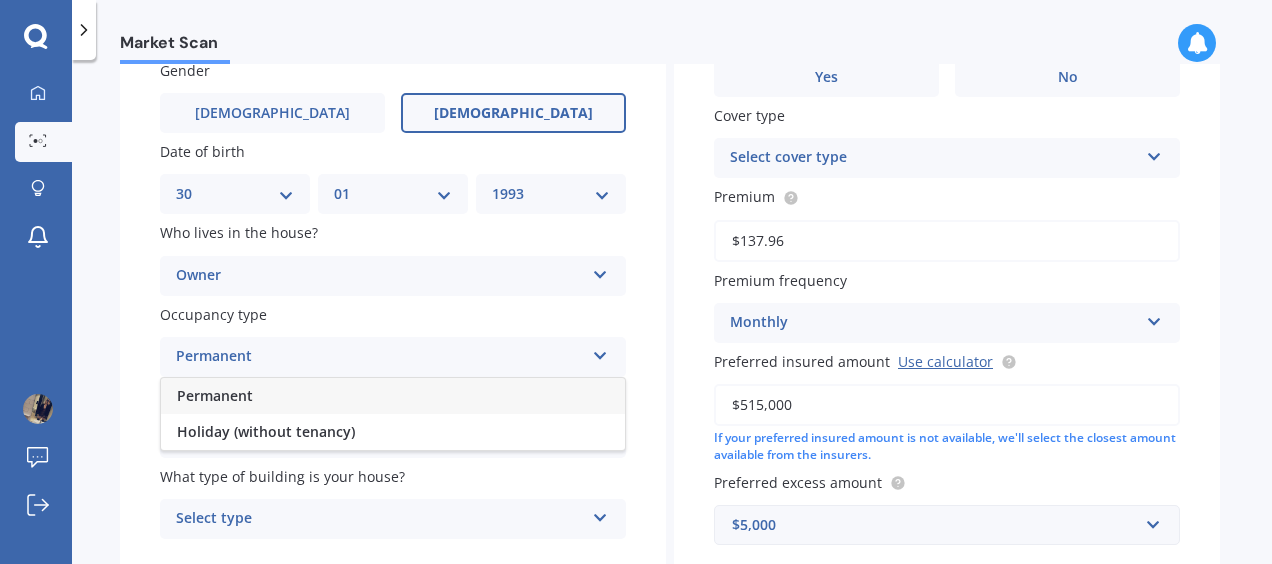 click on "Permanent" at bounding box center (393, 396) 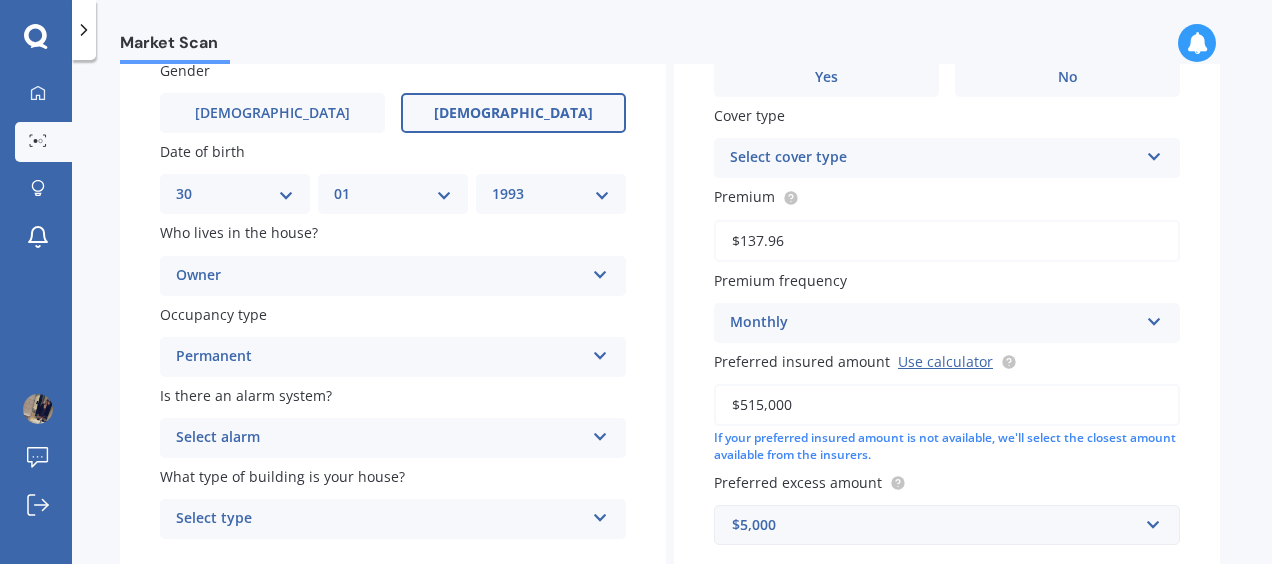 click on "Select alarm" at bounding box center (380, 438) 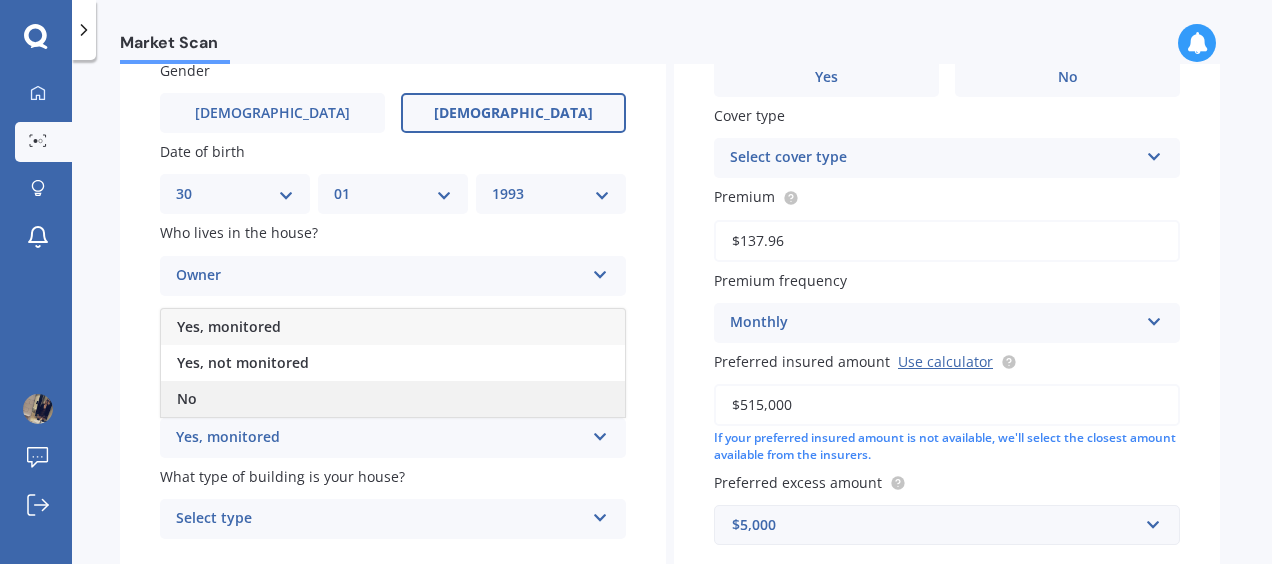 click on "No" at bounding box center [393, 399] 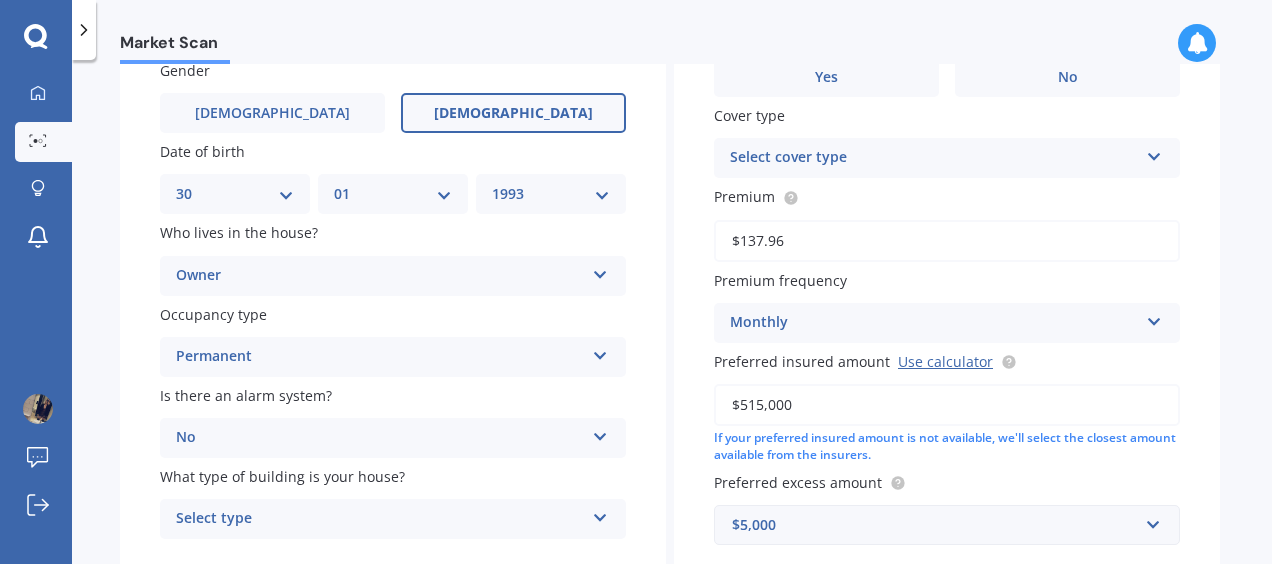 scroll, scrollTop: 314, scrollLeft: 0, axis: vertical 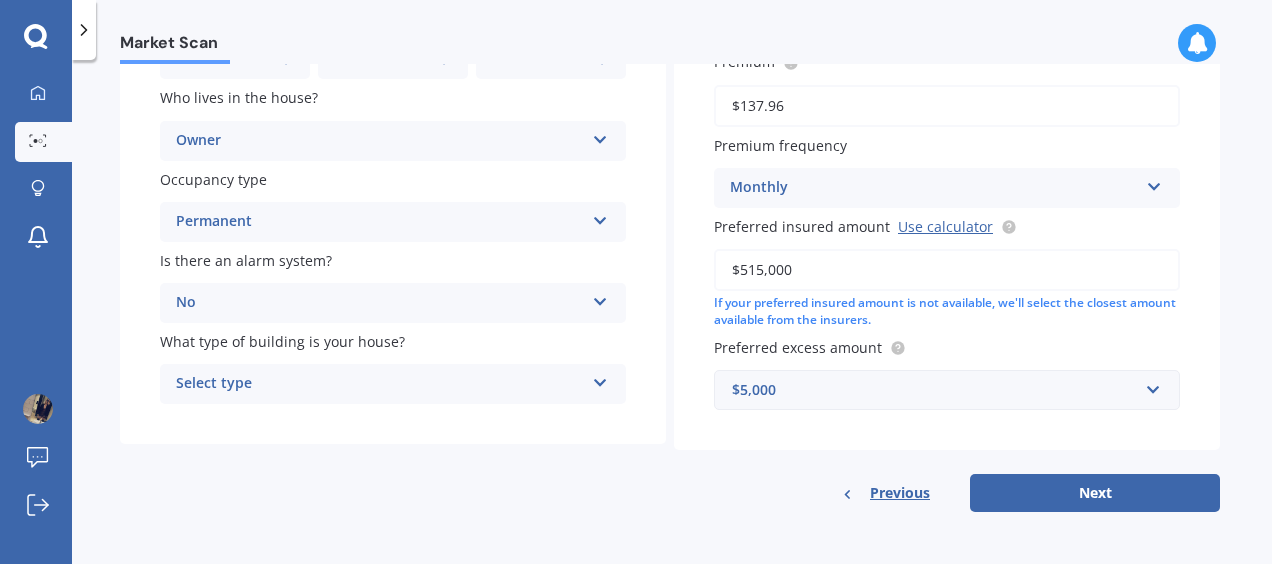 click on "Select type" at bounding box center [380, 384] 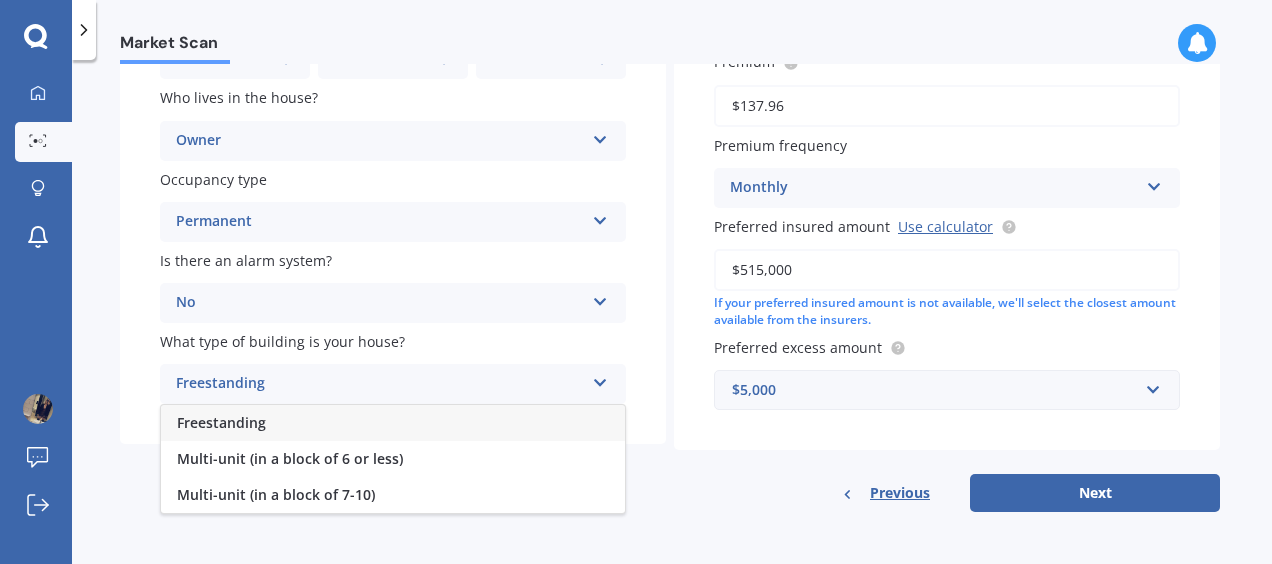 click on "Freestanding" at bounding box center [393, 423] 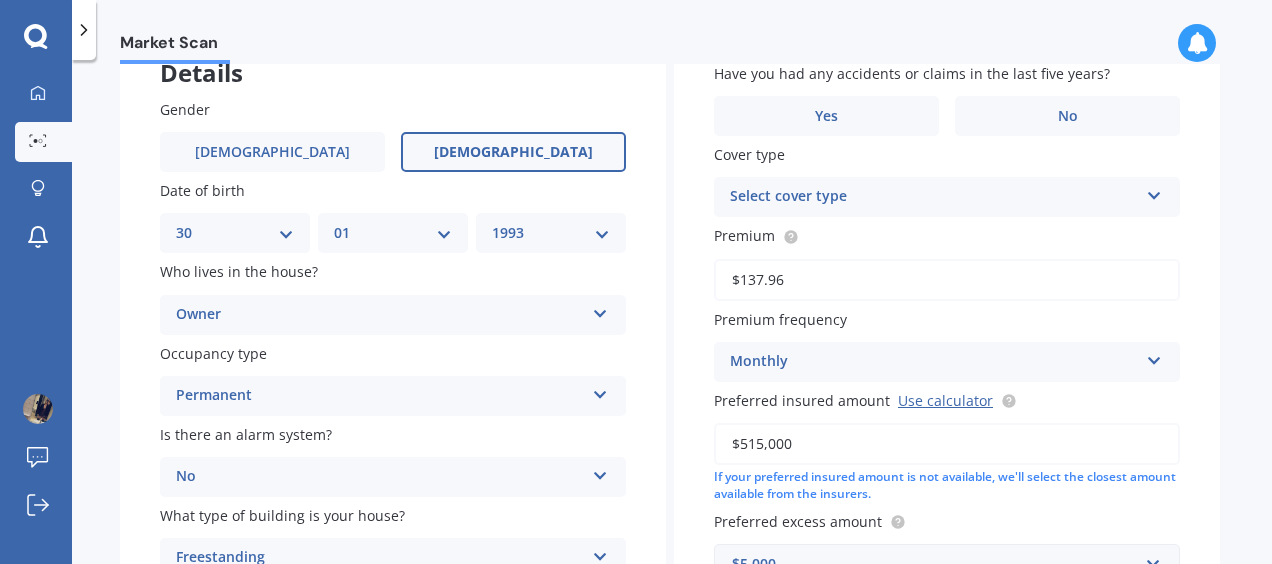 scroll, scrollTop: 0, scrollLeft: 0, axis: both 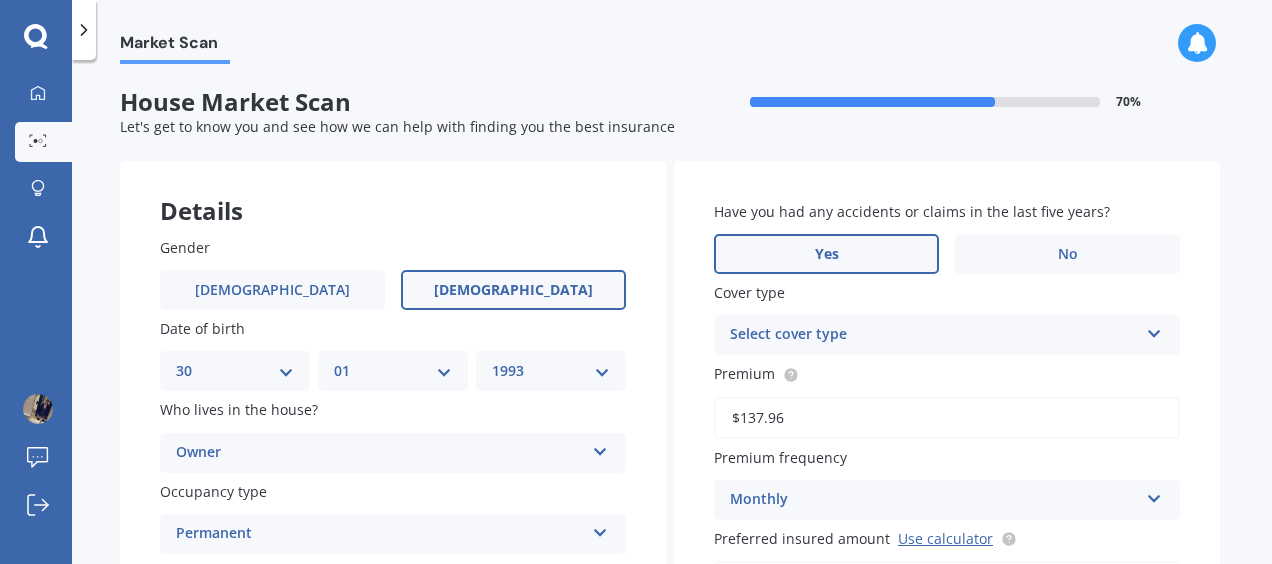 click on "Yes" at bounding box center [827, 254] 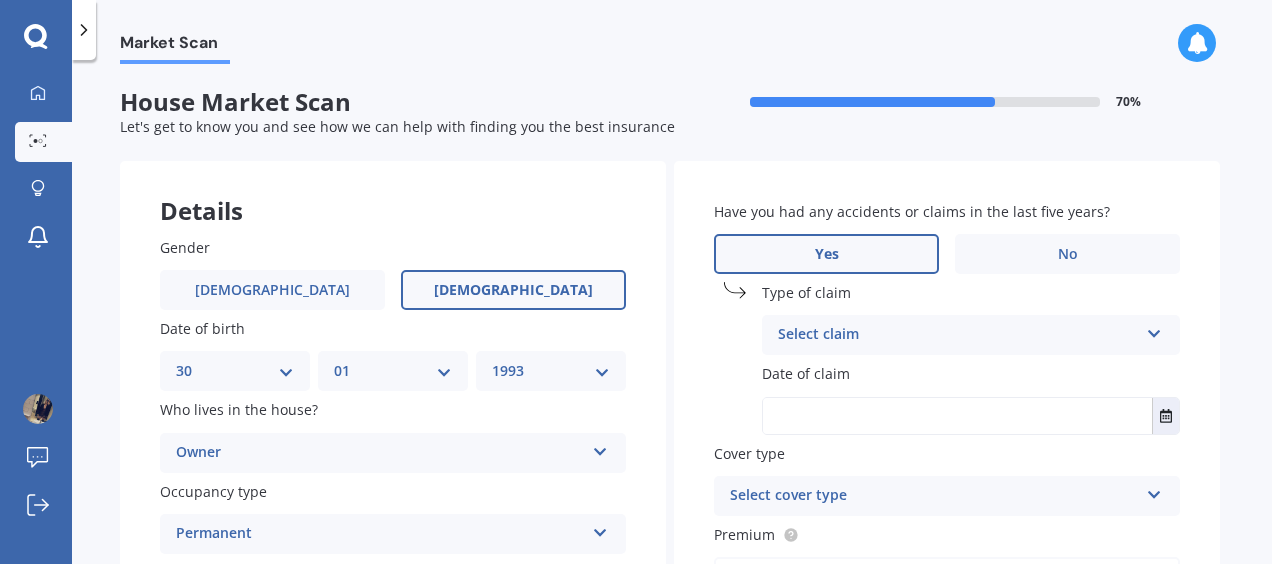 click on "Select claim" at bounding box center [958, 335] 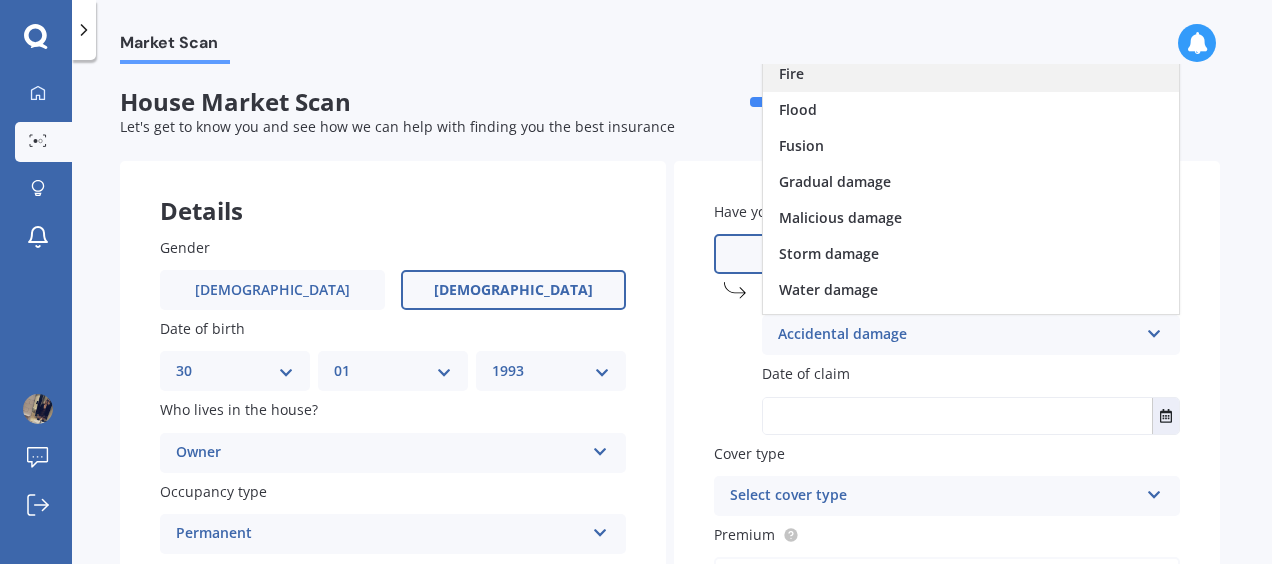 scroll, scrollTop: 145, scrollLeft: 0, axis: vertical 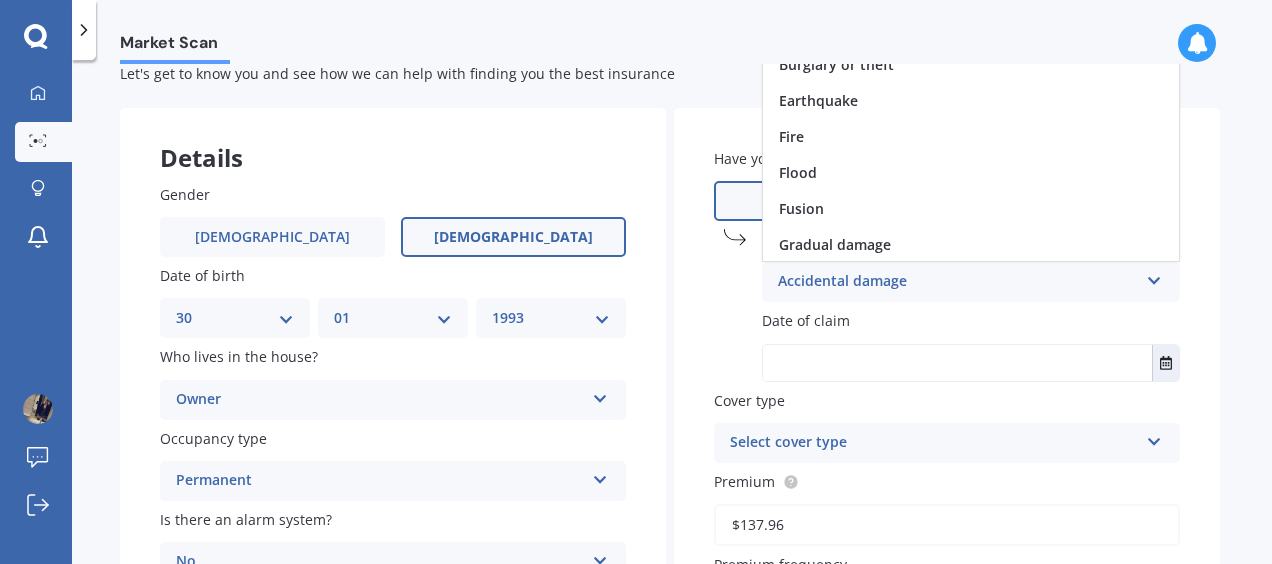 click on "Have you had any accidents or claims in the last five years? Yes No Type of claim Accidental damage Accidental damage Broken glass Burglary or theft Earthquake Fire Flood Fusion Gradual damage Malicious damage Storm damage Water damage Other Date of claim Cover type Select cover type Premier House Market Value House Home Plus Premium $137.96 Premium frequency Monthly Yearly Six-Monthly Quarterly Monthly Fortnightly Weekly Preferred insured amount Use calculator $515,000 If your preferred insured amount is not available, we'll select the closest amount available from the insurers. Preferred excess amount $5,000 $5,000 $300 $400 $500 $750 $1,000 $2,000 $2,500" at bounding box center (947, 489) 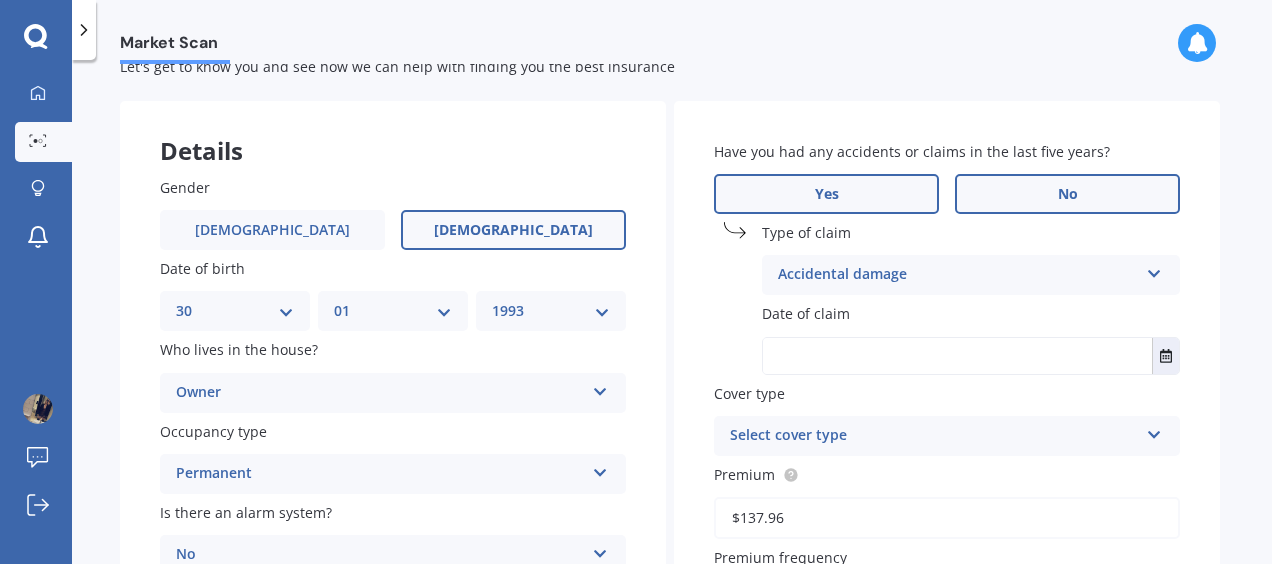 scroll, scrollTop: 58, scrollLeft: 0, axis: vertical 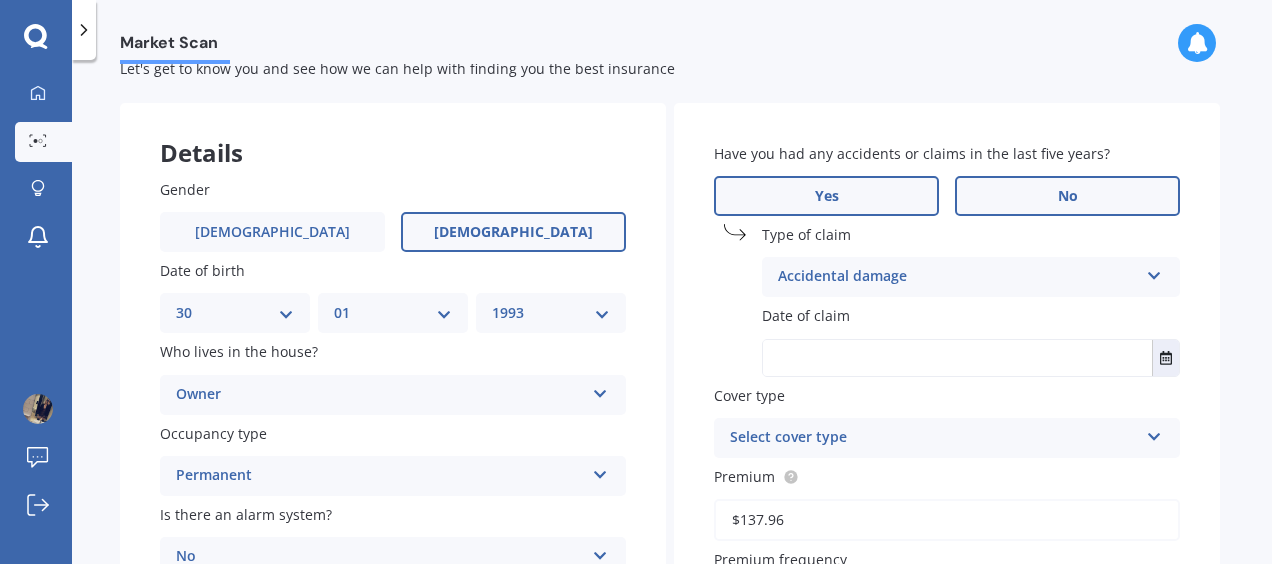 click on "No" at bounding box center [1067, 196] 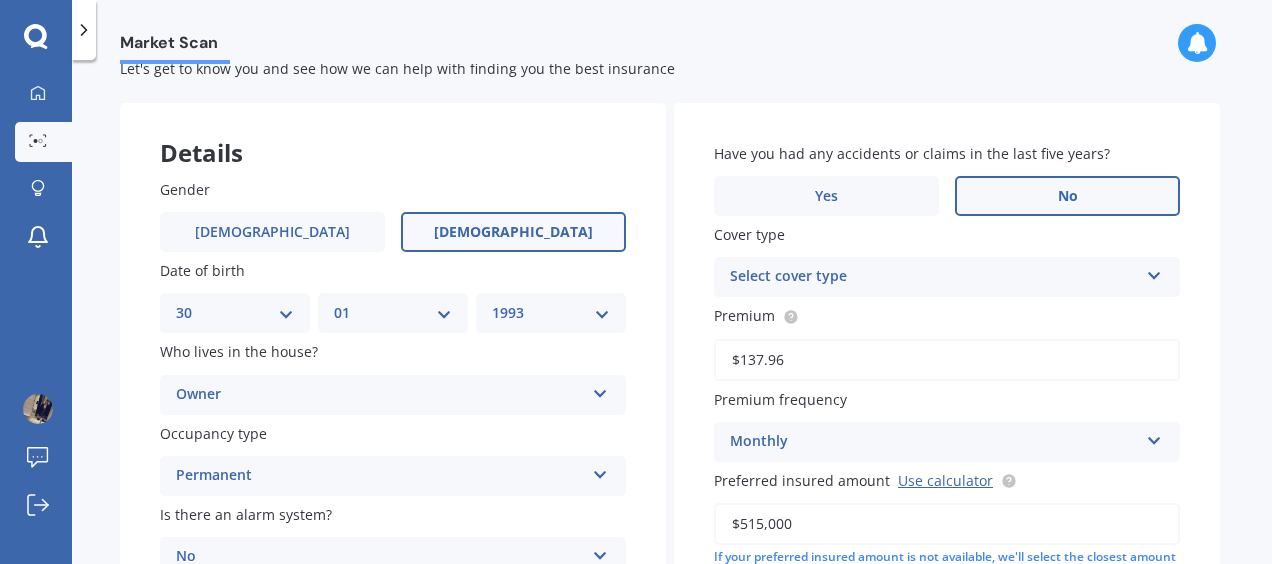 drag, startPoint x: 983, startPoint y: 277, endPoint x: 1020, endPoint y: 268, distance: 38.078865 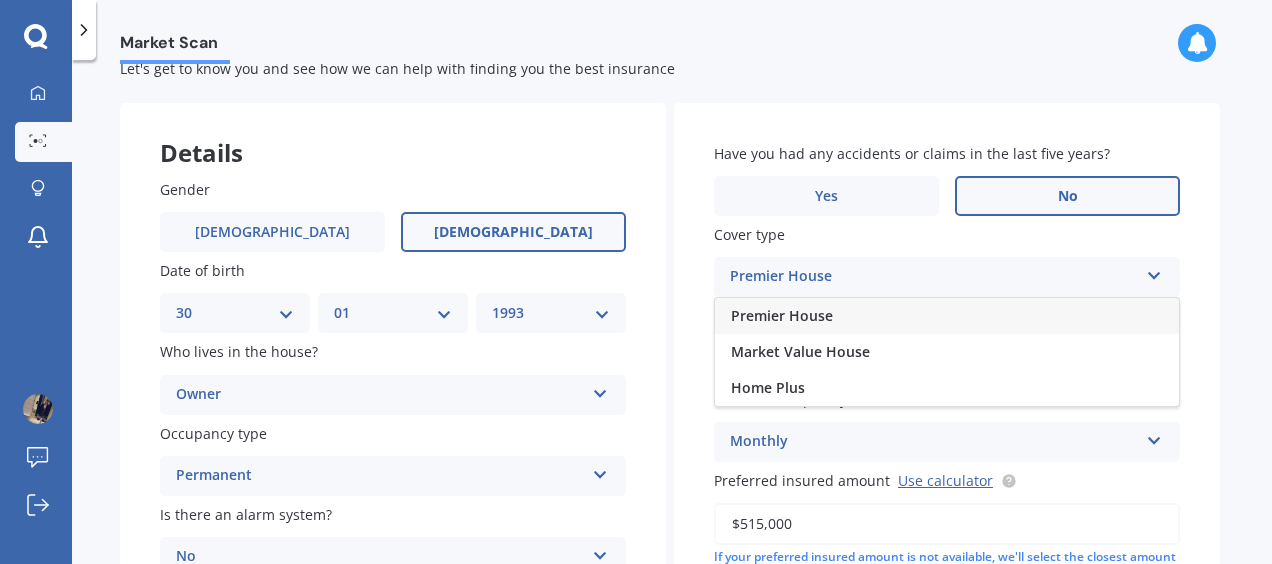 click on "Premier House" at bounding box center [947, 316] 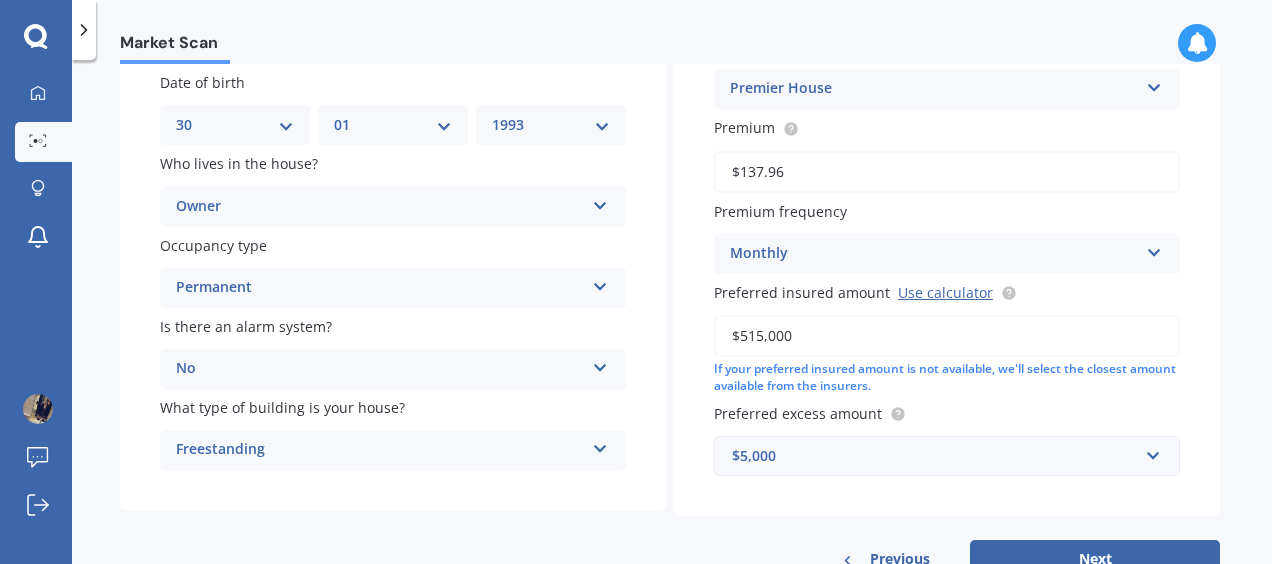 scroll, scrollTop: 261, scrollLeft: 0, axis: vertical 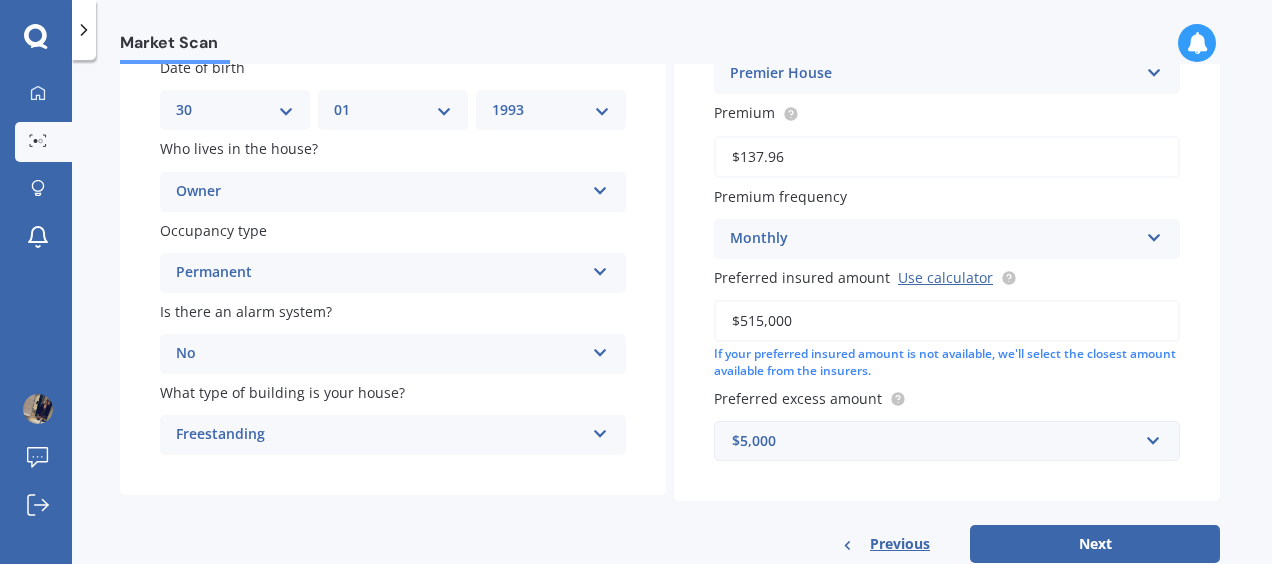 click on "$5,000" at bounding box center (935, 441) 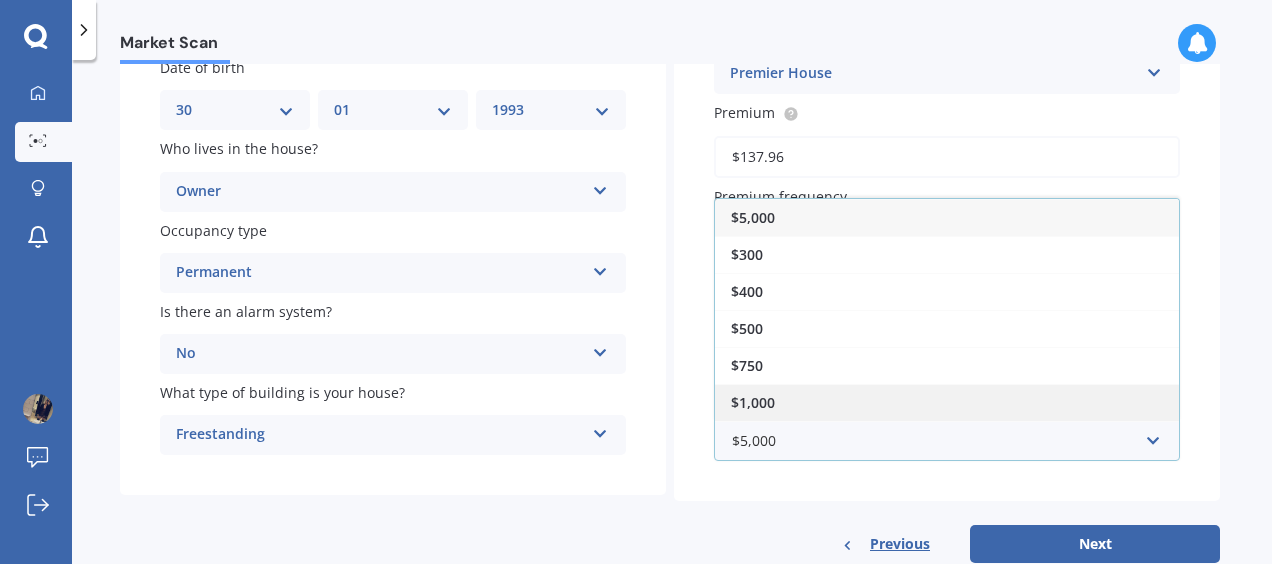 click on "$1,000" at bounding box center [947, 402] 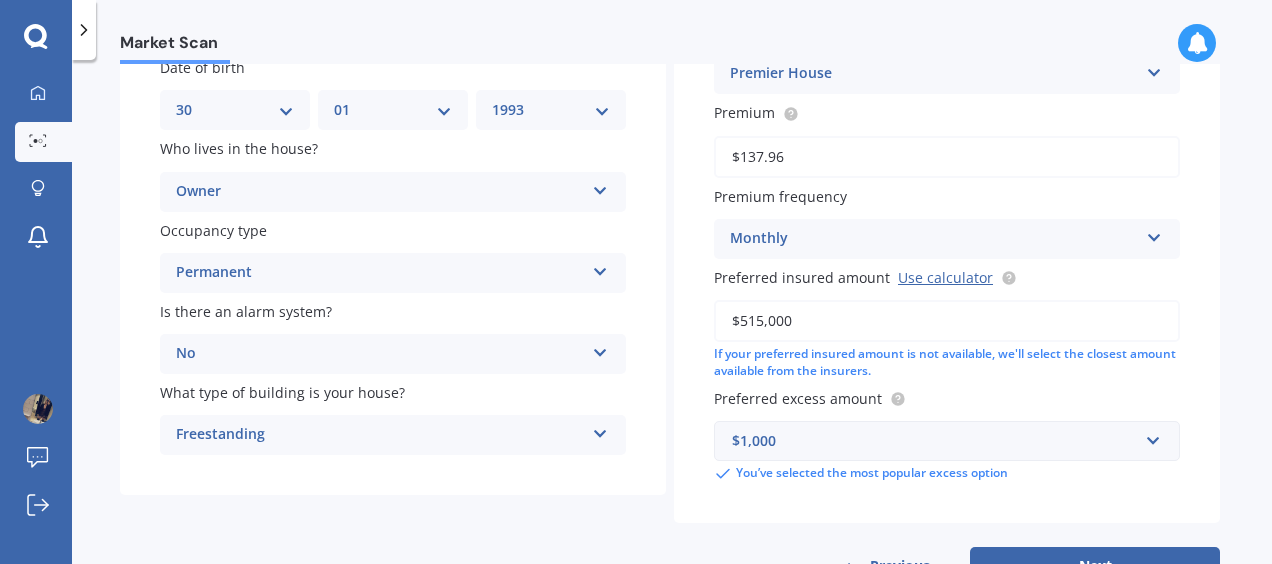 drag, startPoint x: 816, startPoint y: 331, endPoint x: 736, endPoint y: 320, distance: 80.75271 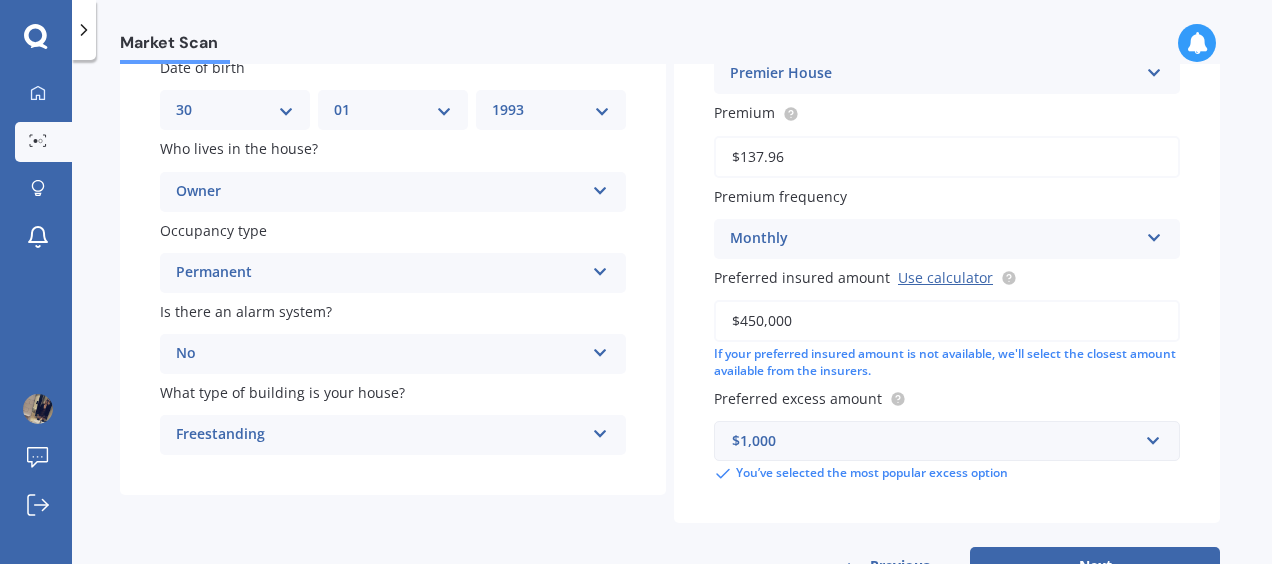 type on "$450,000" 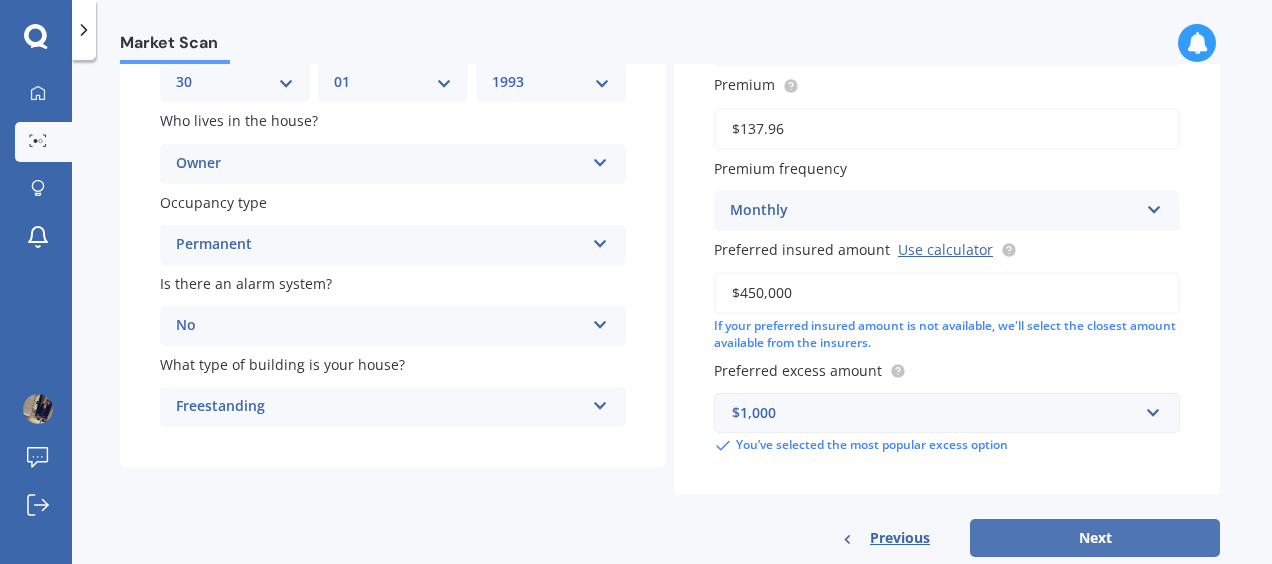 click on "Next" at bounding box center (1095, 538) 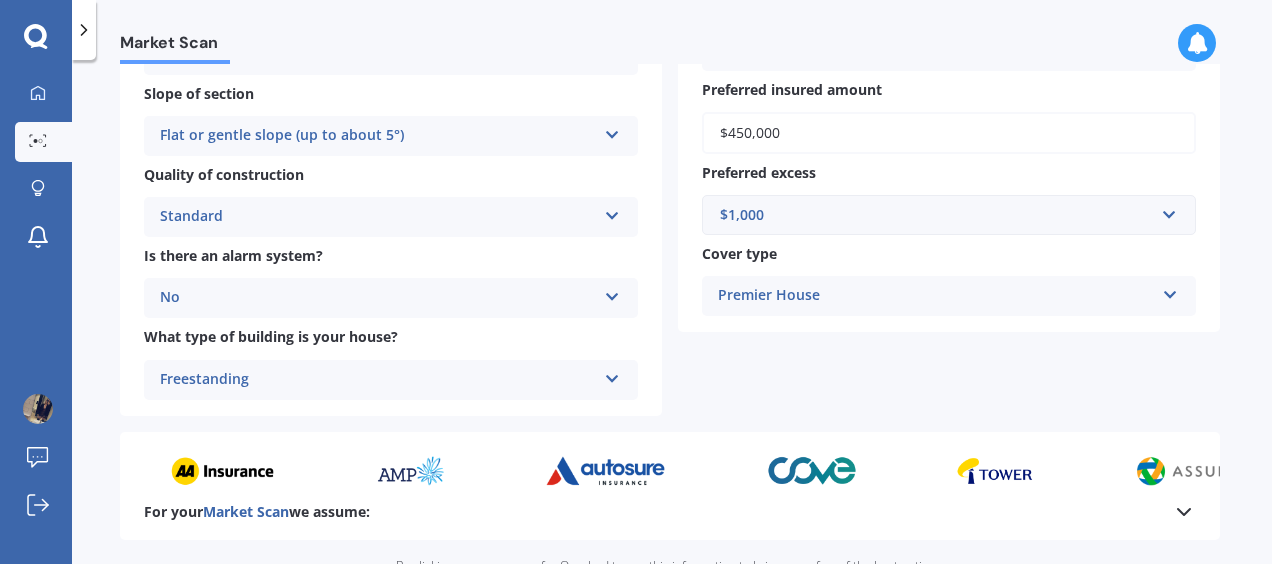 scroll, scrollTop: 670, scrollLeft: 0, axis: vertical 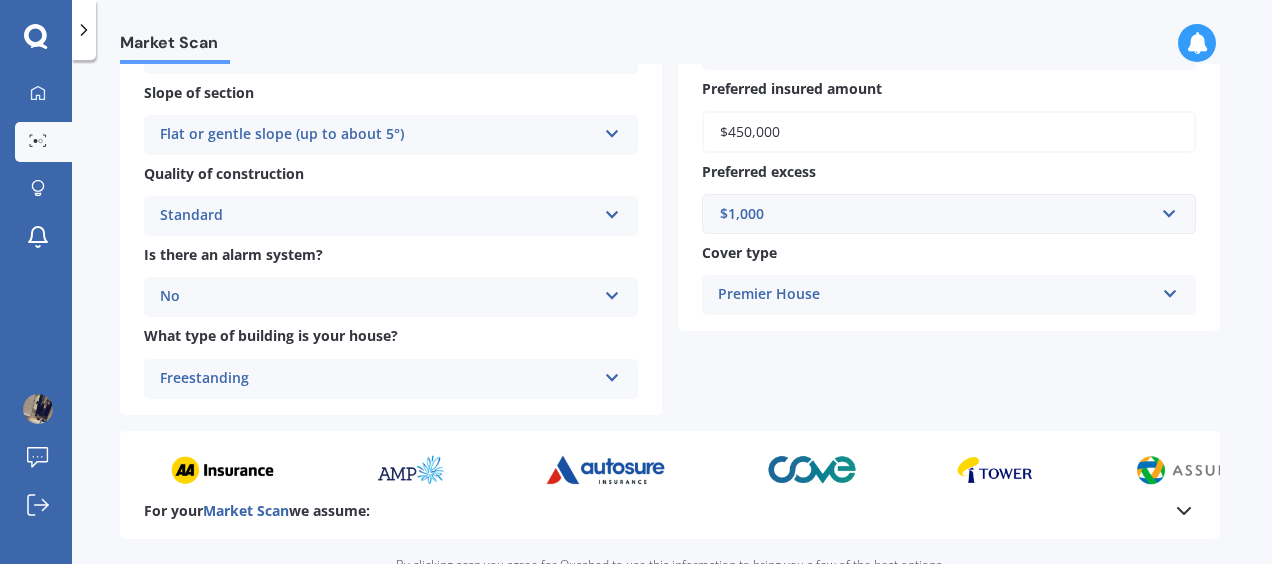 click on "Premier House" at bounding box center (936, 295) 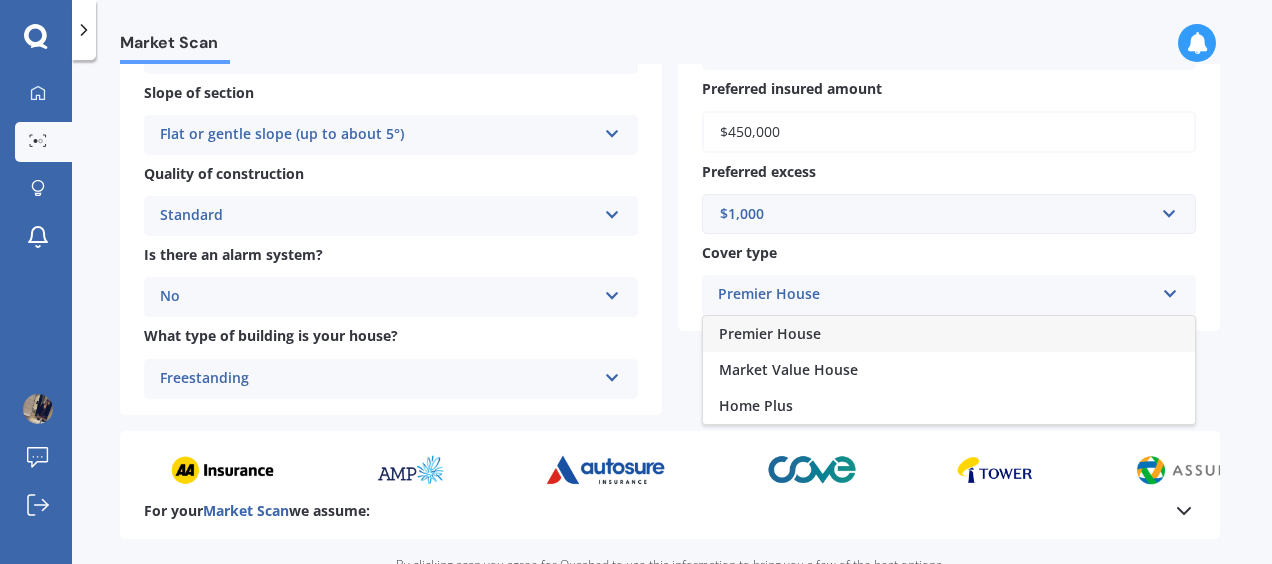 click on "Premier House" at bounding box center (936, 295) 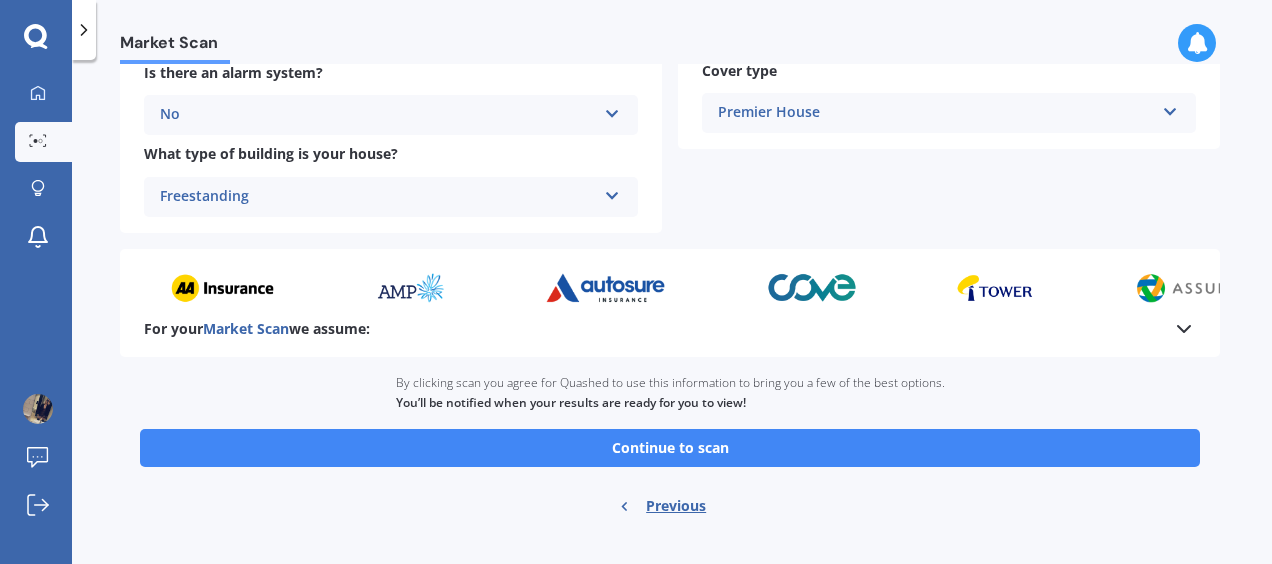 scroll, scrollTop: 880, scrollLeft: 0, axis: vertical 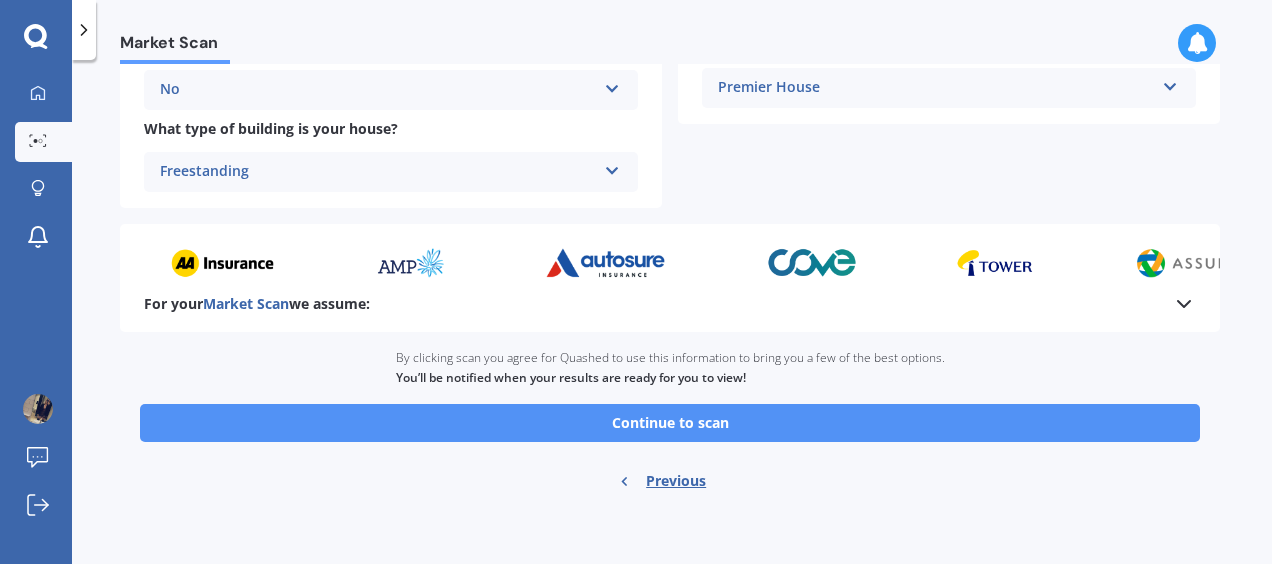 click on "Continue to scan" at bounding box center (670, 423) 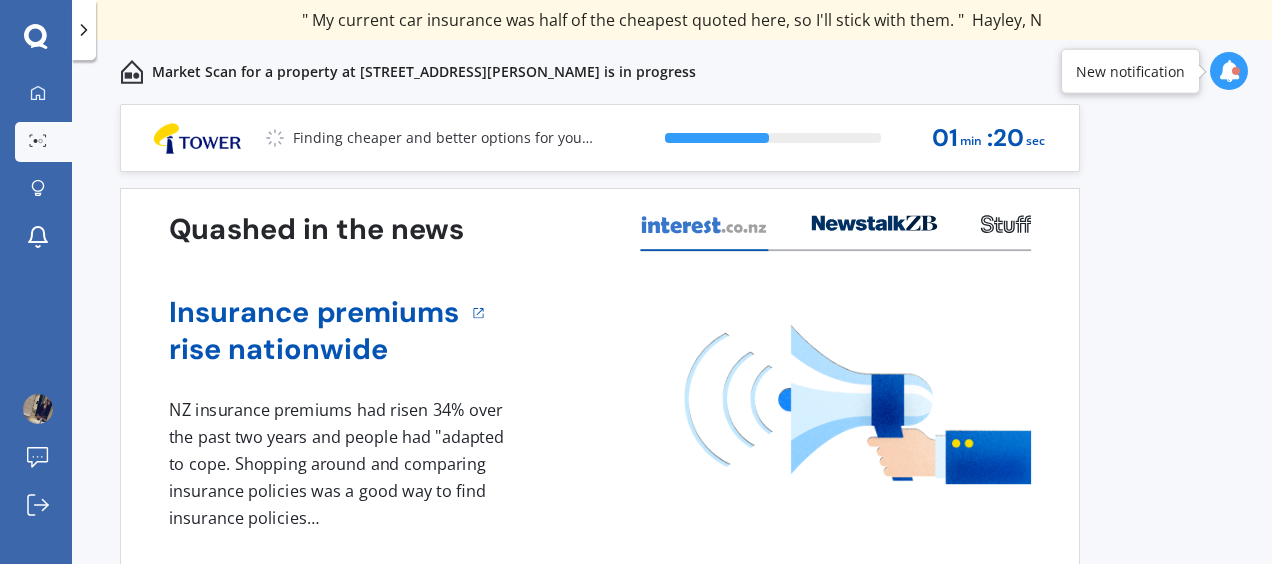 scroll, scrollTop: 82, scrollLeft: 0, axis: vertical 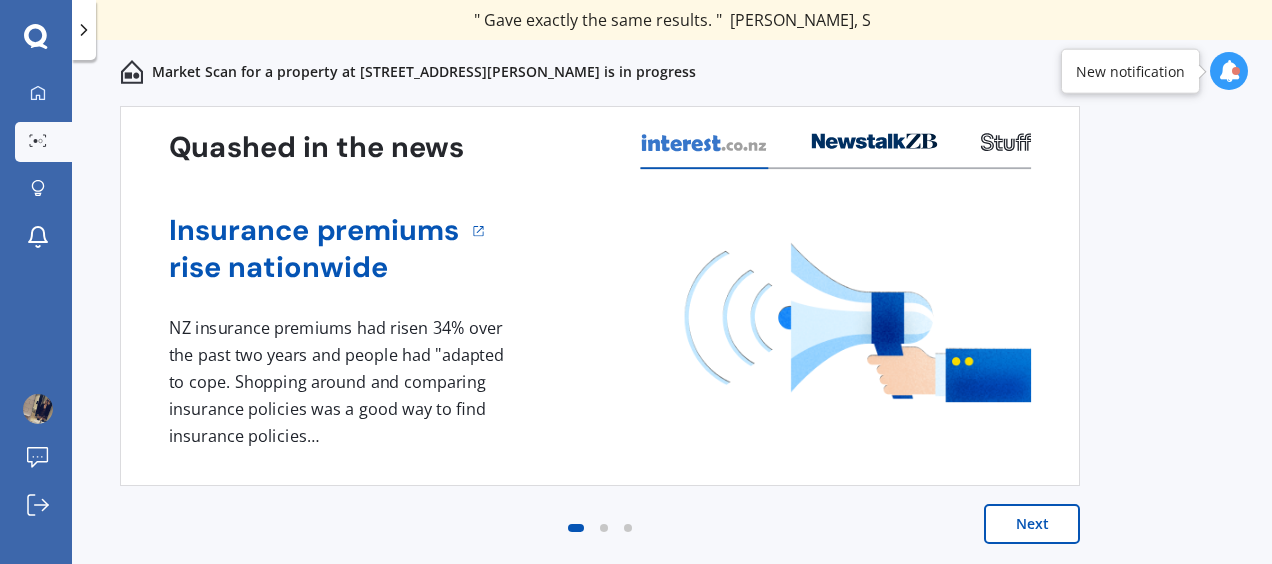 click on "Next" at bounding box center [1032, 524] 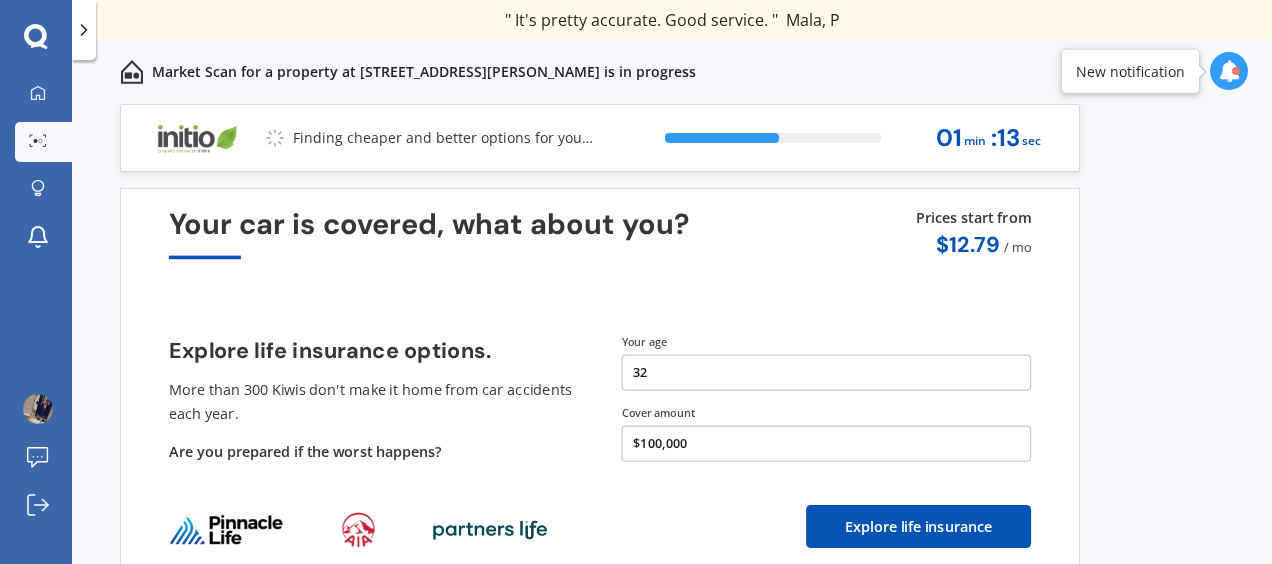 scroll, scrollTop: 82, scrollLeft: 0, axis: vertical 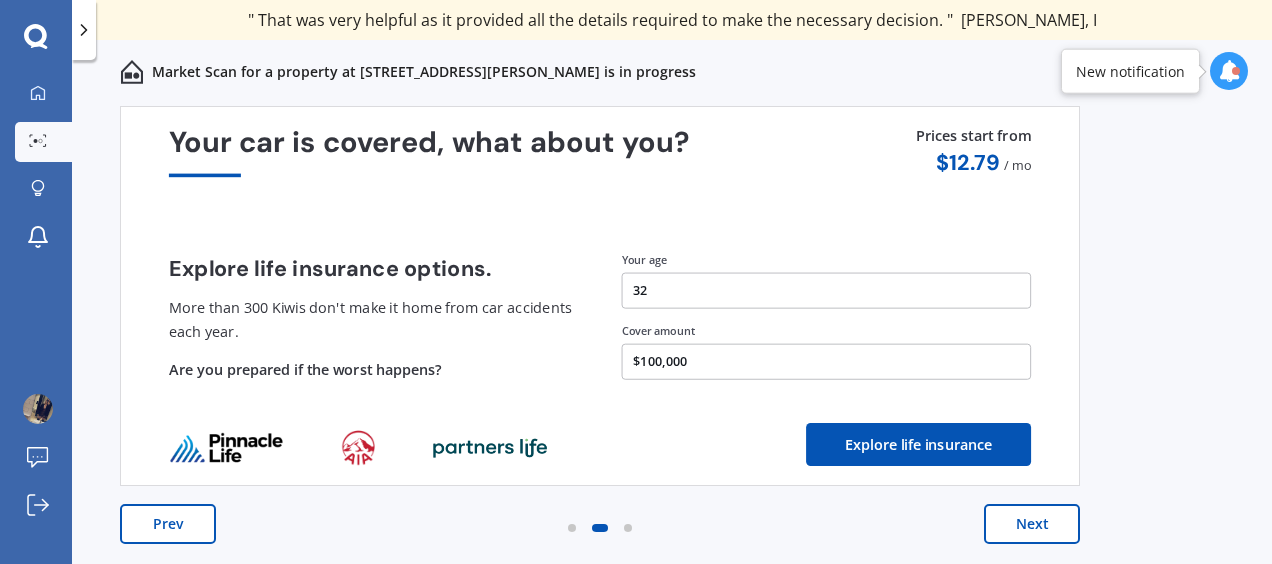 click on "Next" at bounding box center [1032, 524] 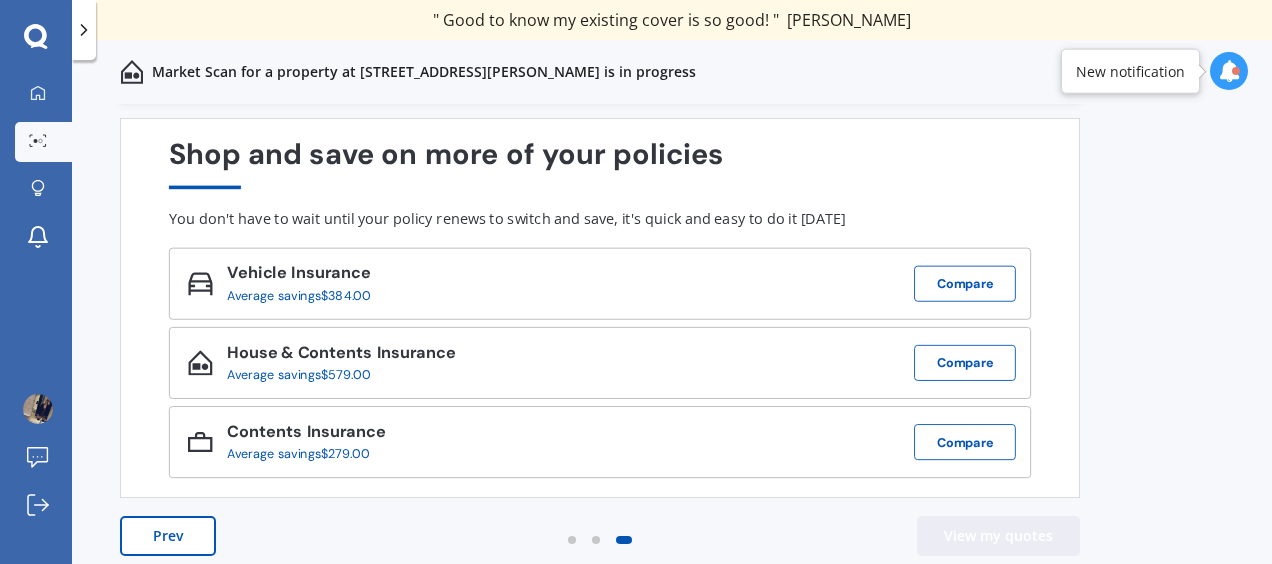 scroll, scrollTop: 0, scrollLeft: 0, axis: both 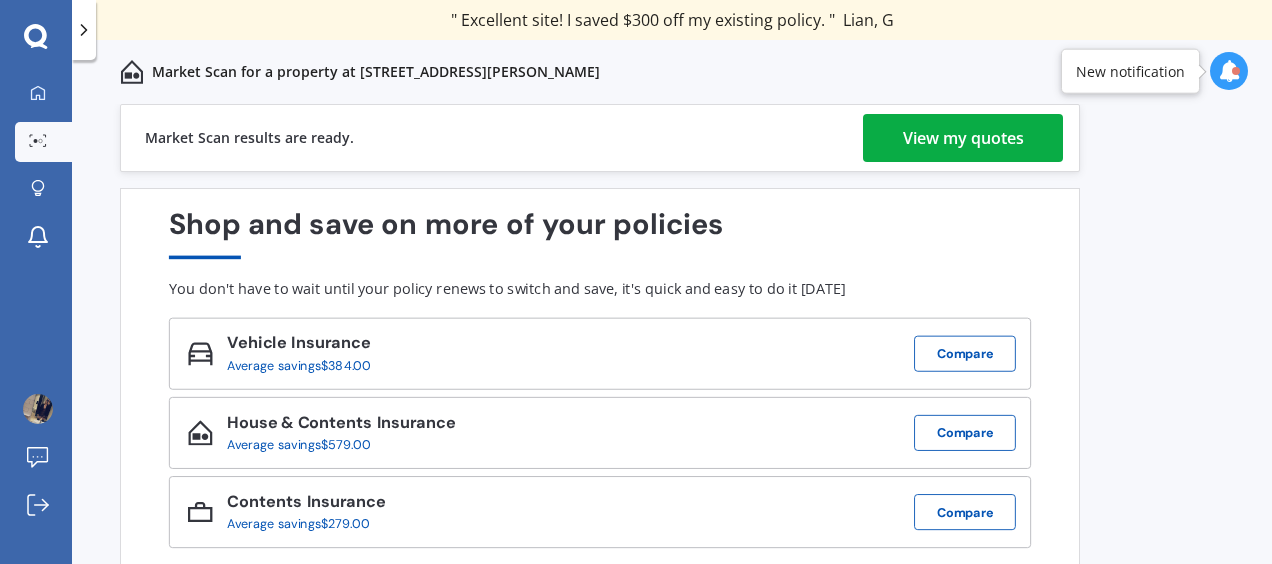 click on "View my quotes" at bounding box center (963, 138) 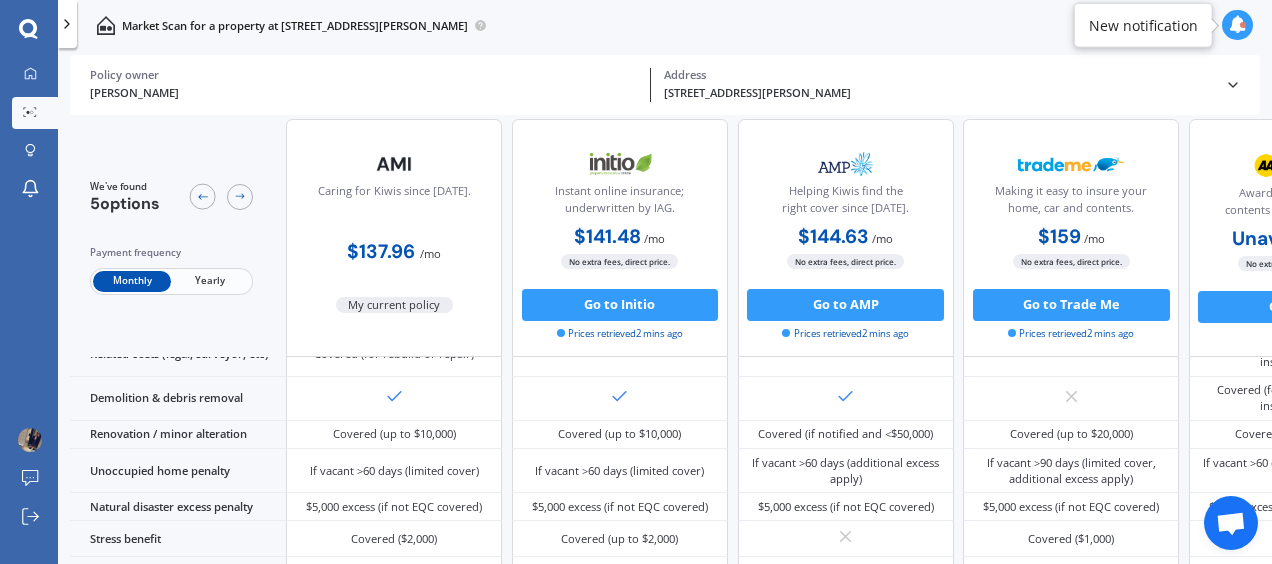 scroll, scrollTop: 980, scrollLeft: 0, axis: vertical 